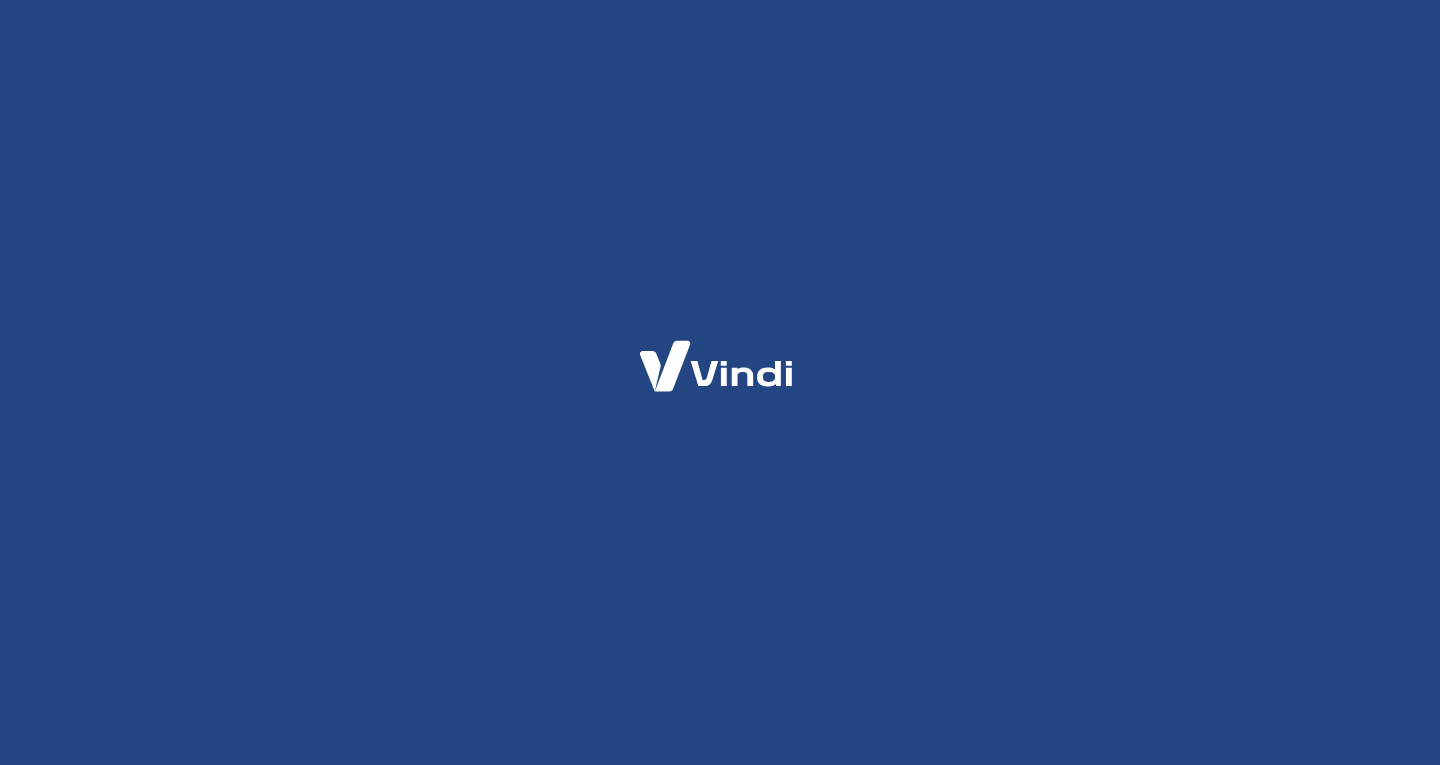 scroll, scrollTop: 0, scrollLeft: 0, axis: both 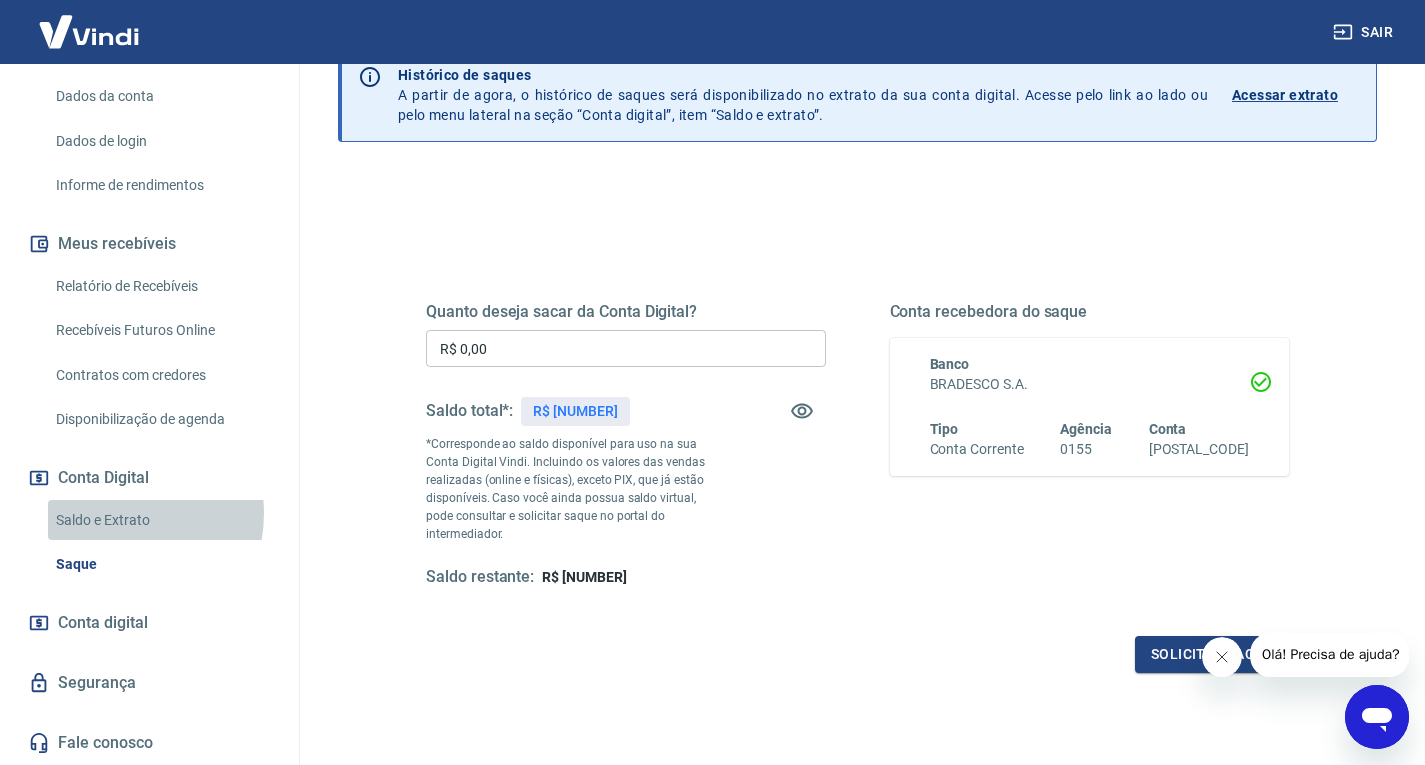 click on "Saldo e Extrato" at bounding box center (161, 520) 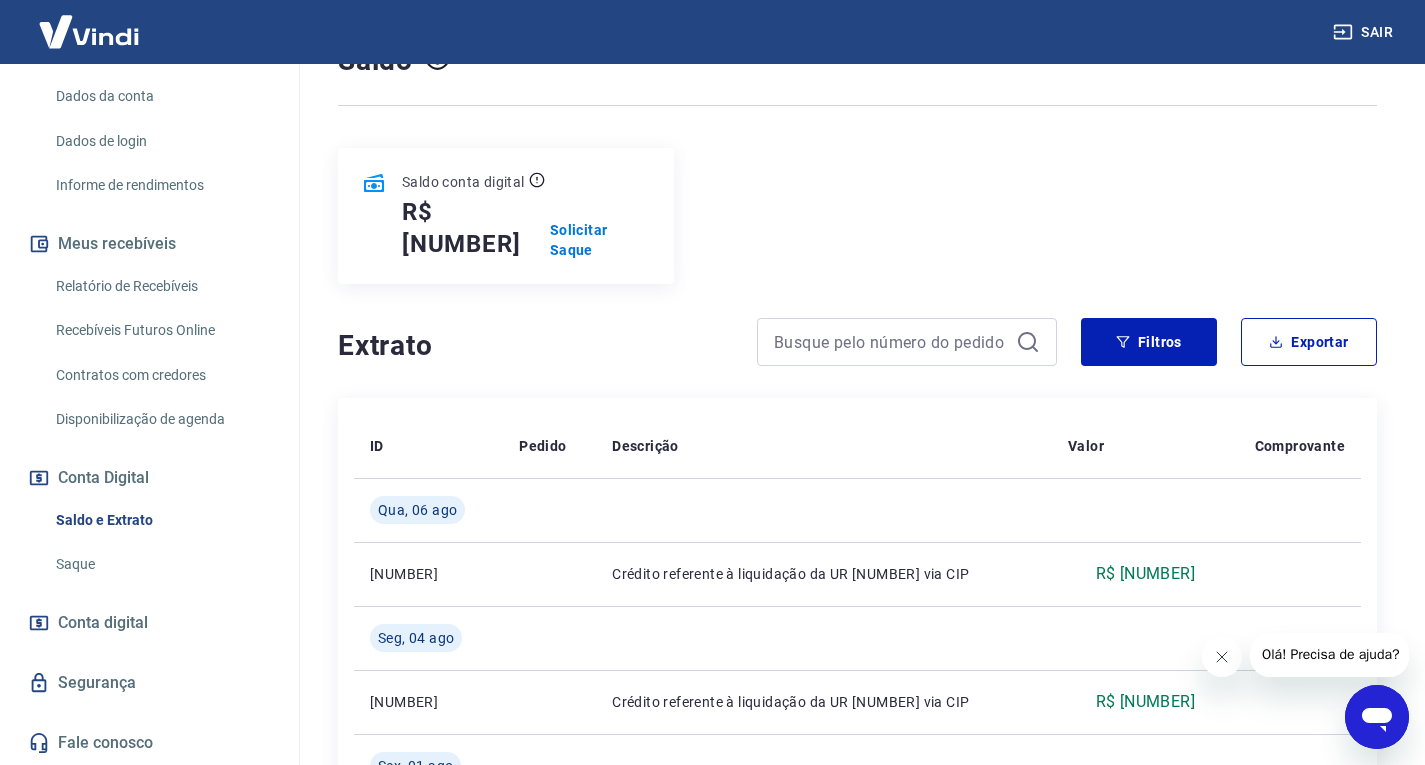 scroll, scrollTop: 200, scrollLeft: 0, axis: vertical 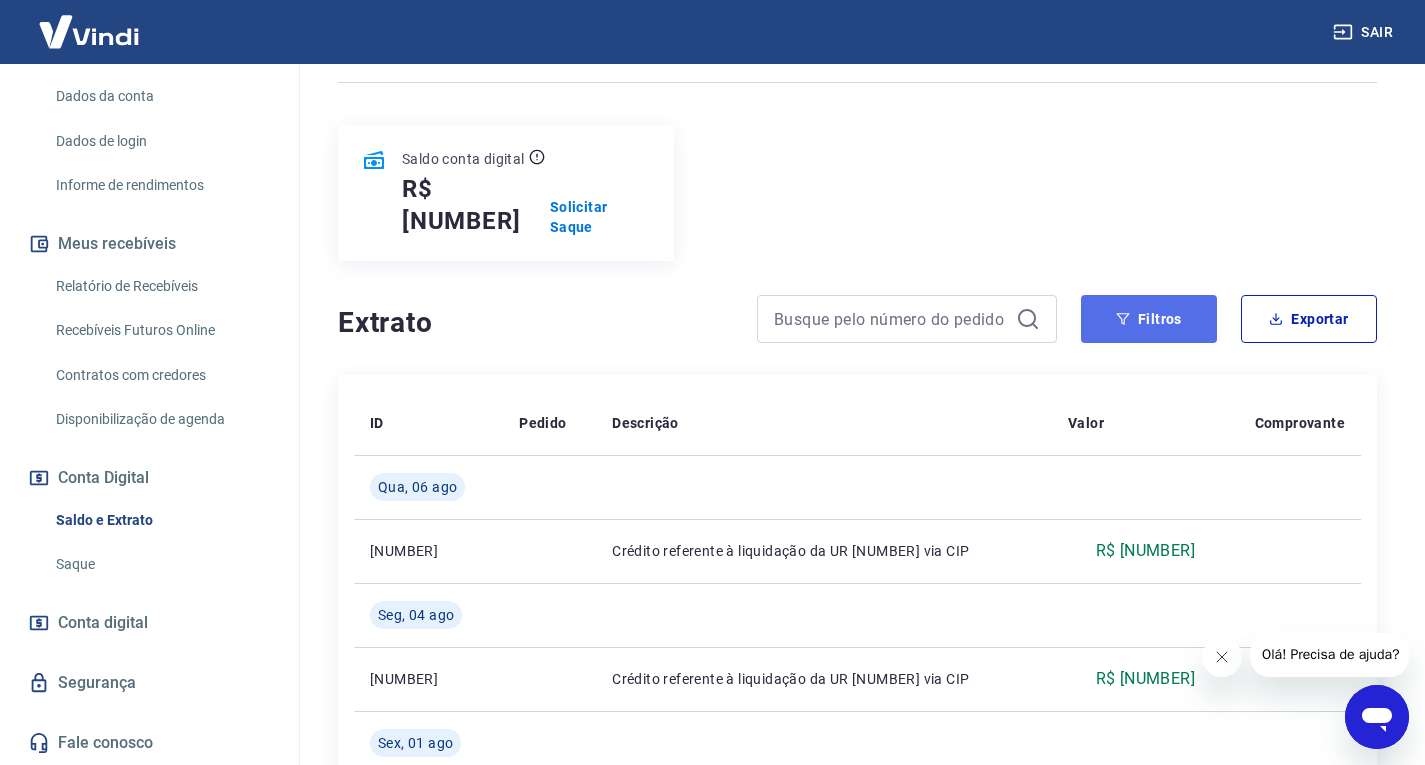 click on "Filtros" at bounding box center (1149, 319) 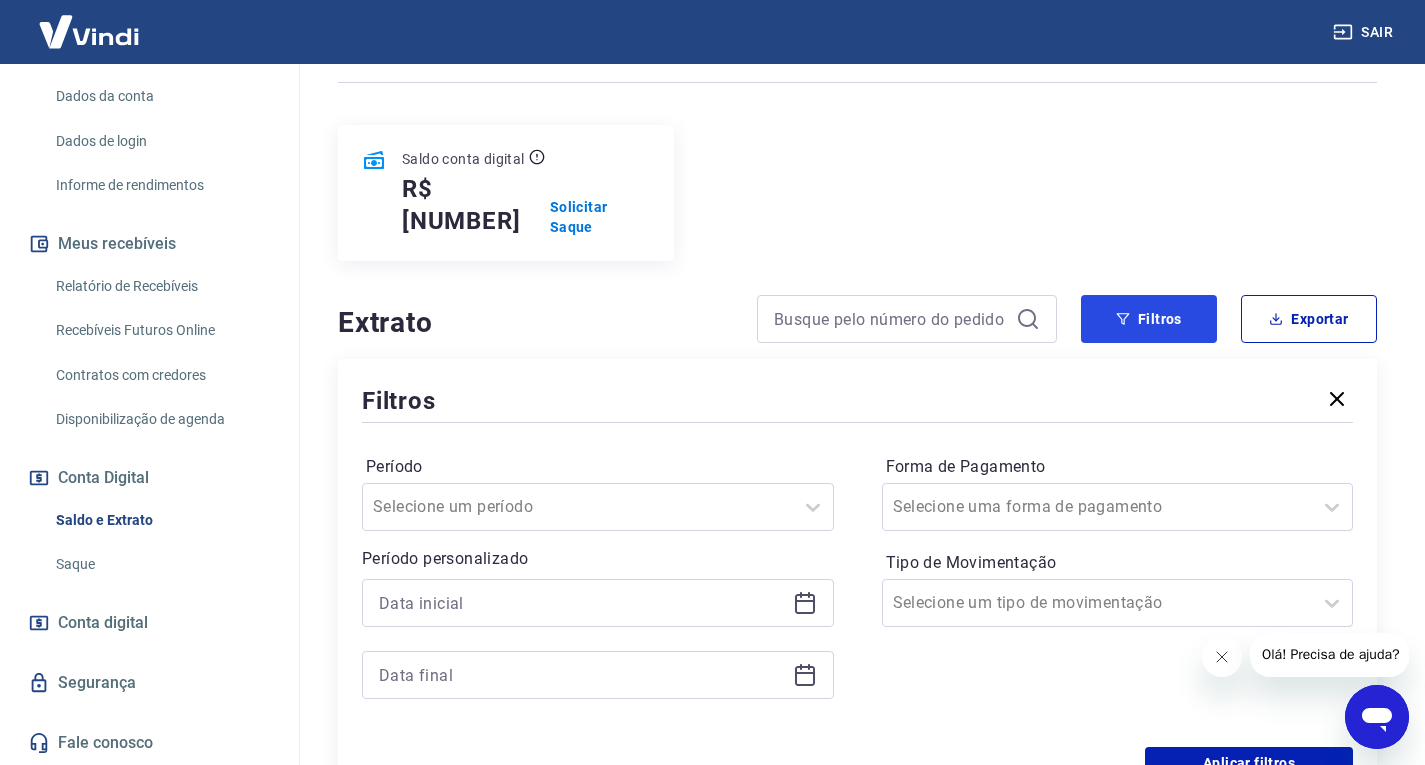 scroll, scrollTop: 400, scrollLeft: 0, axis: vertical 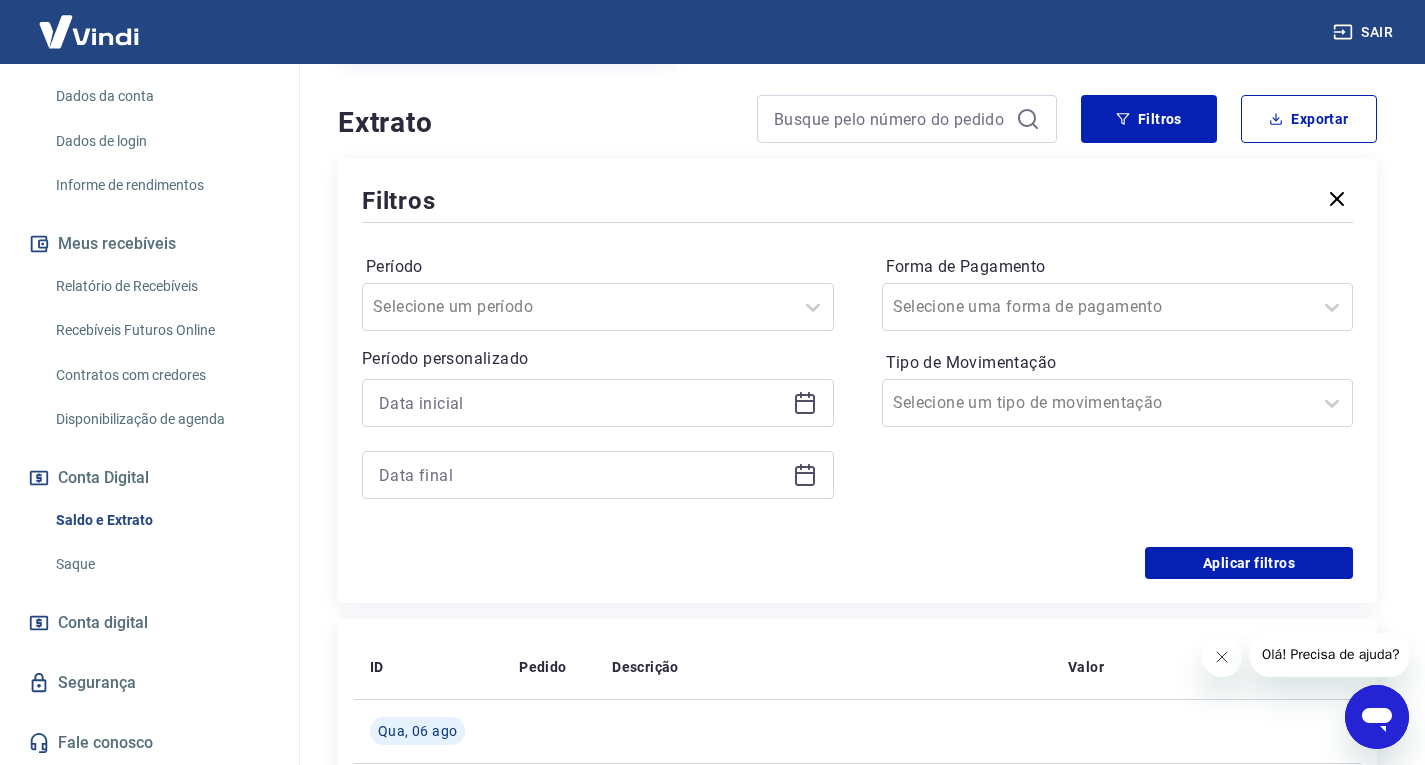 click 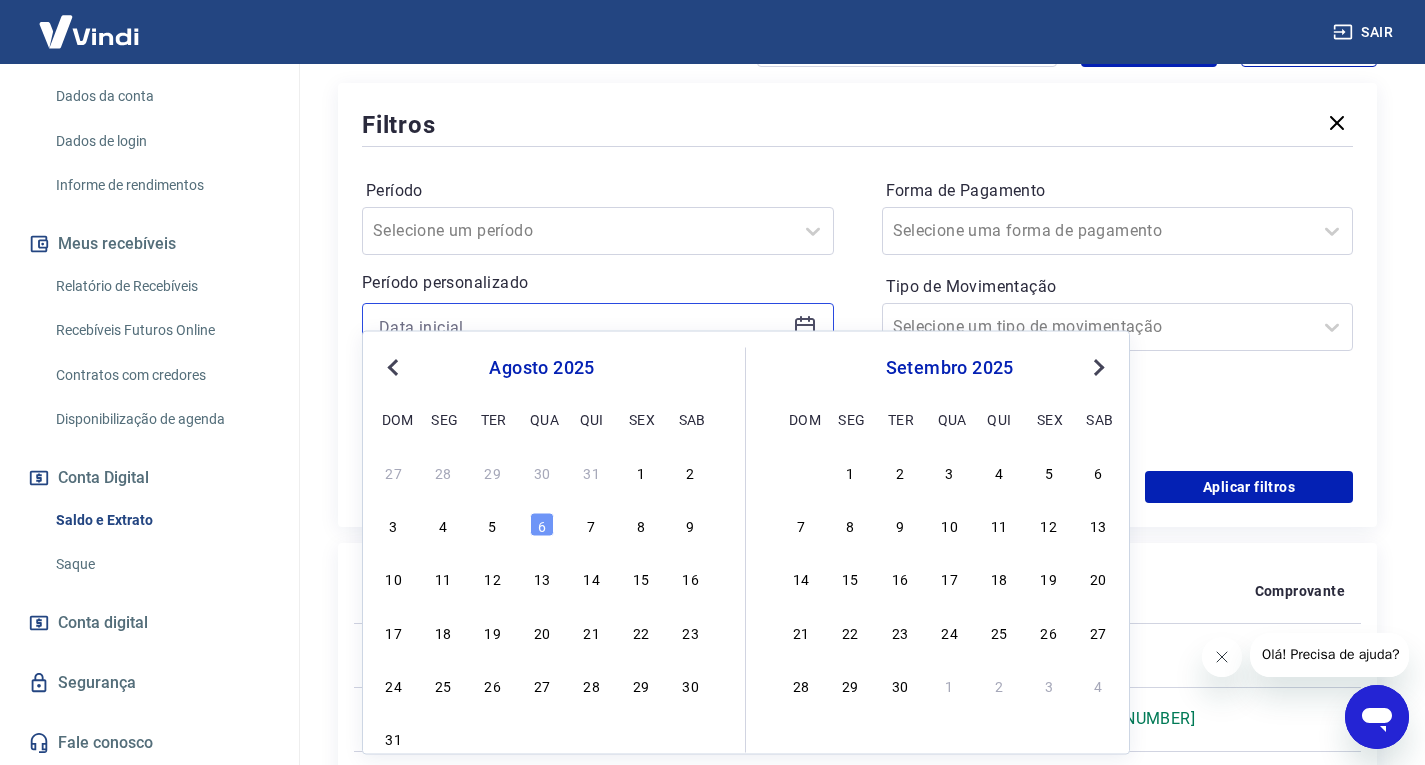 scroll, scrollTop: 500, scrollLeft: 0, axis: vertical 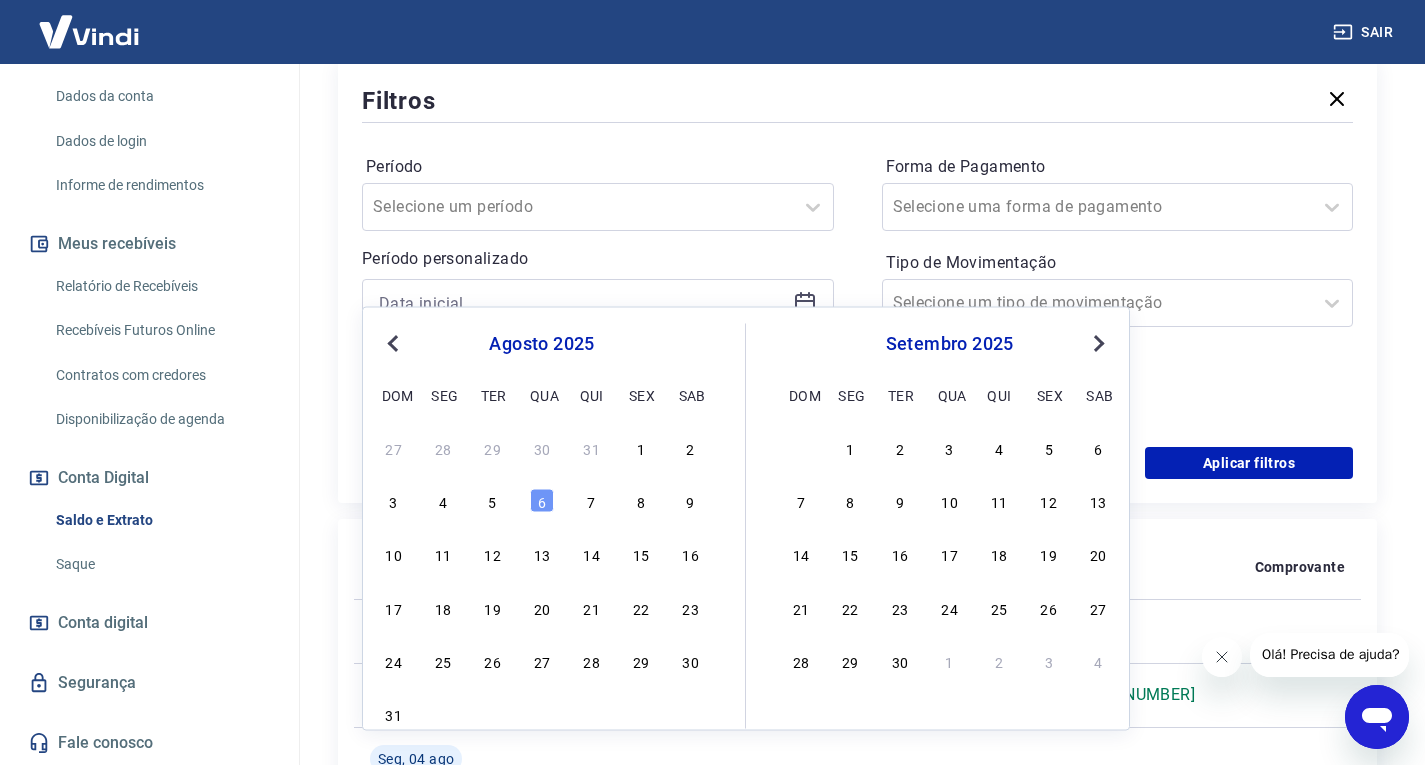 click on "Previous Month" at bounding box center [395, 342] 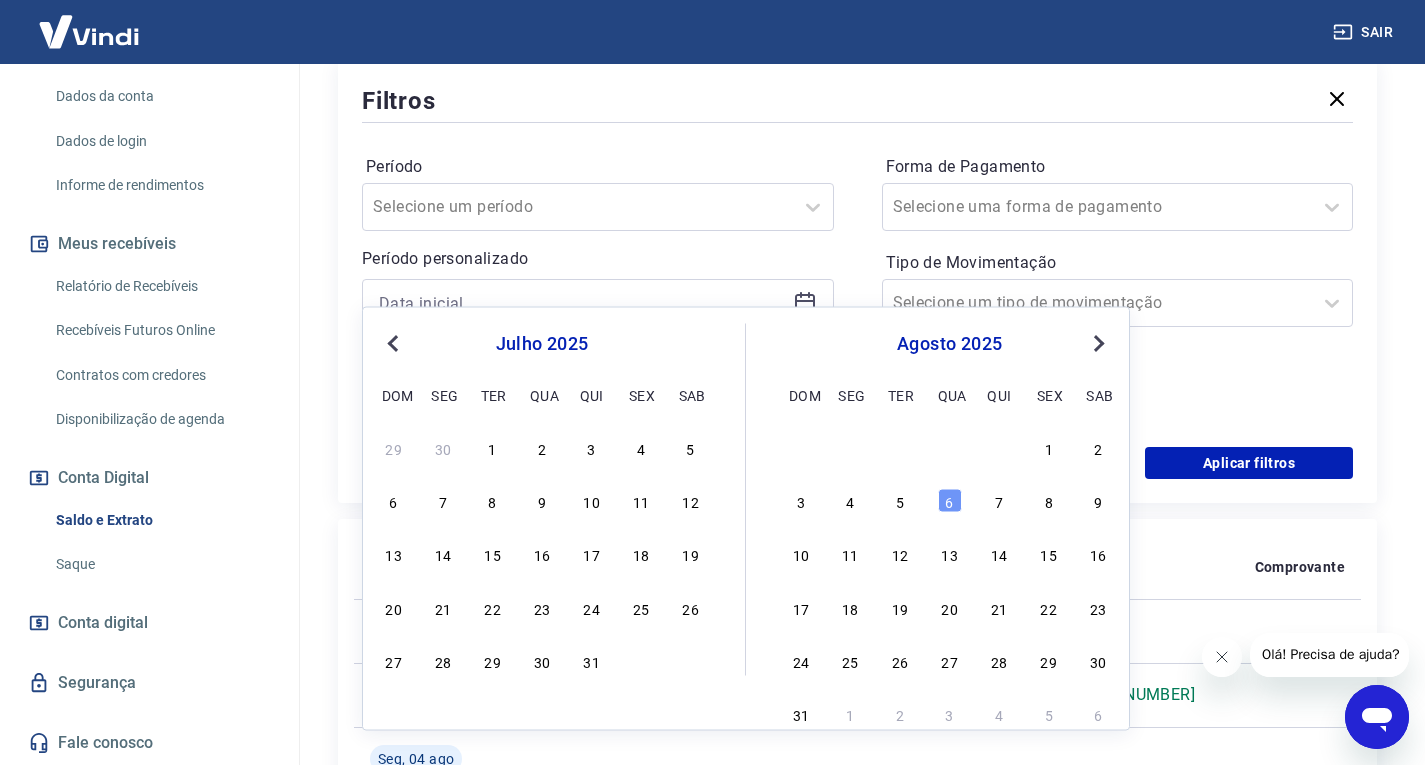 click on "Previous Month" at bounding box center [395, 342] 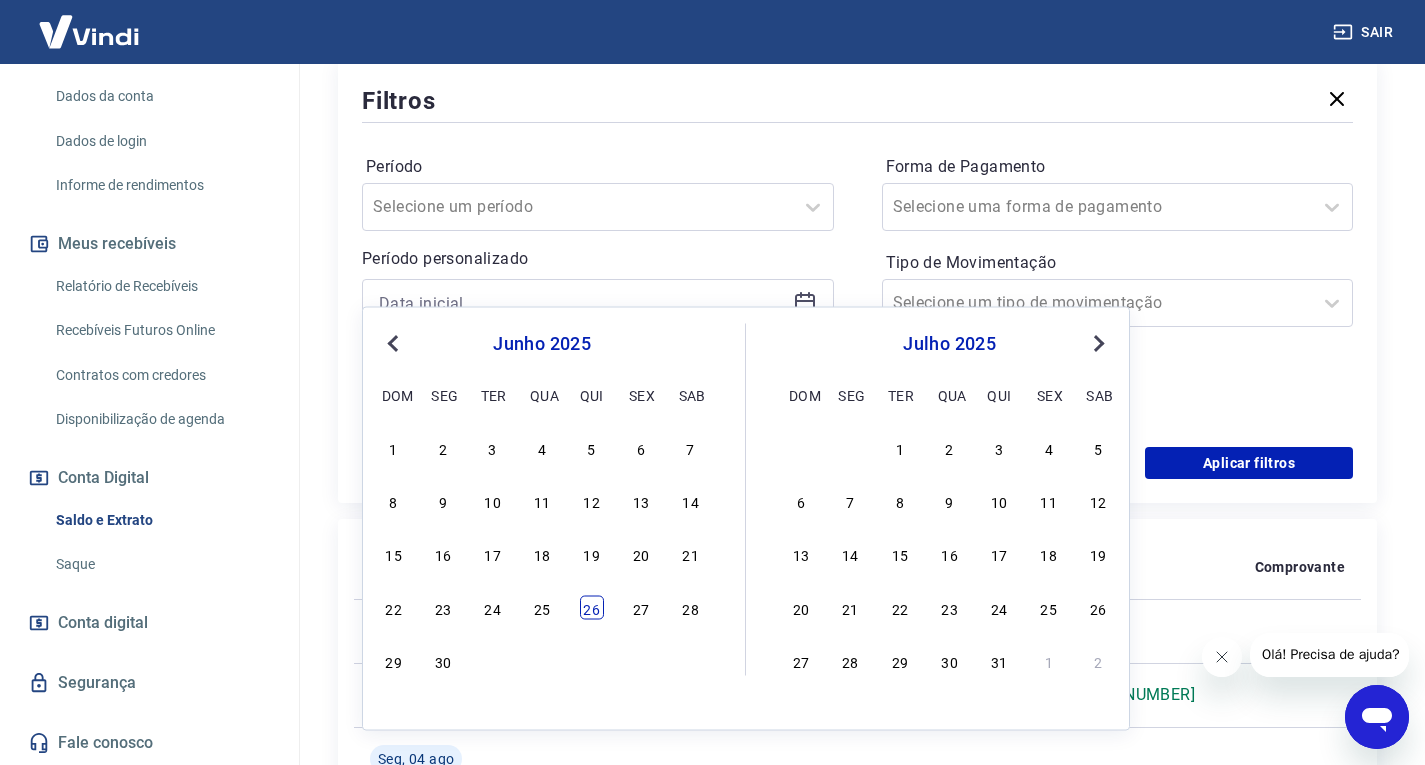 click on "26" at bounding box center (592, 607) 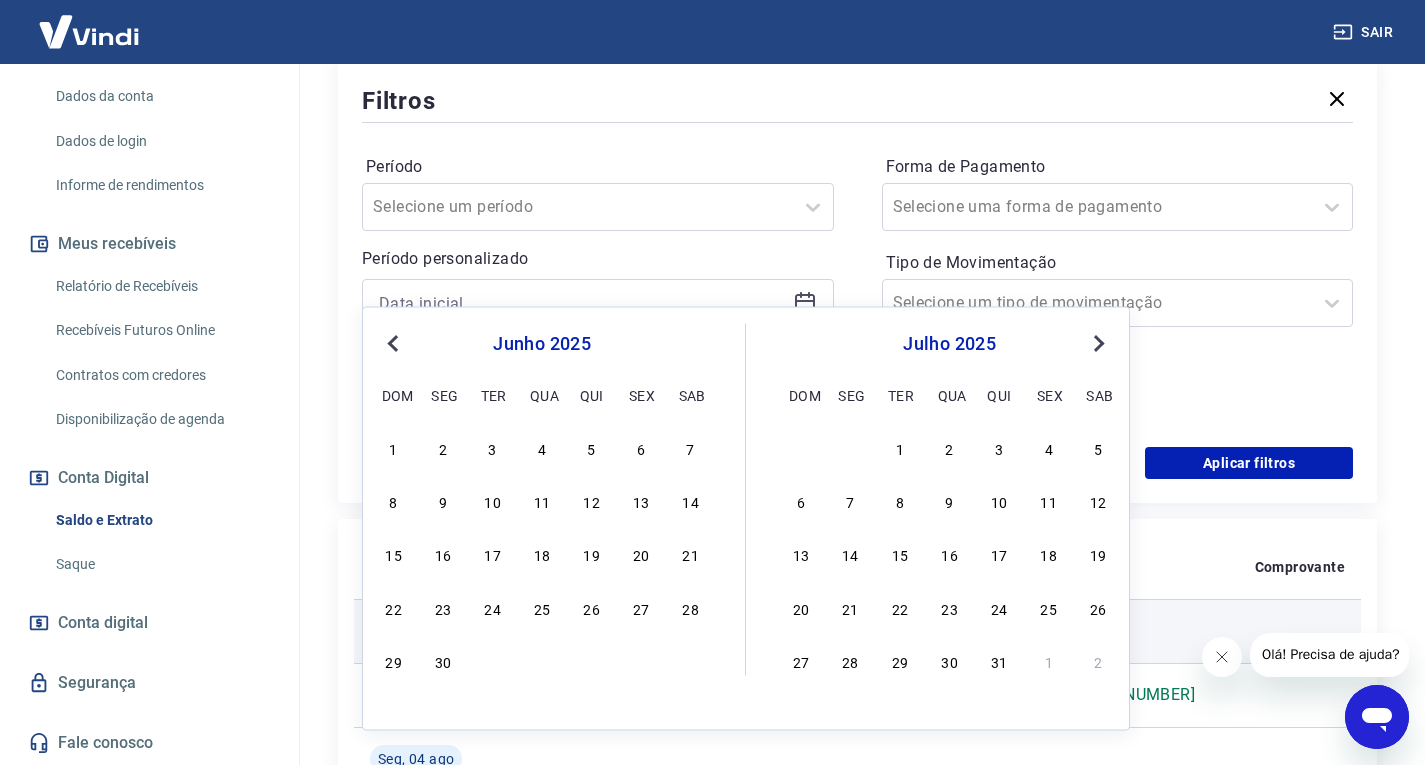type on "[DATE]" 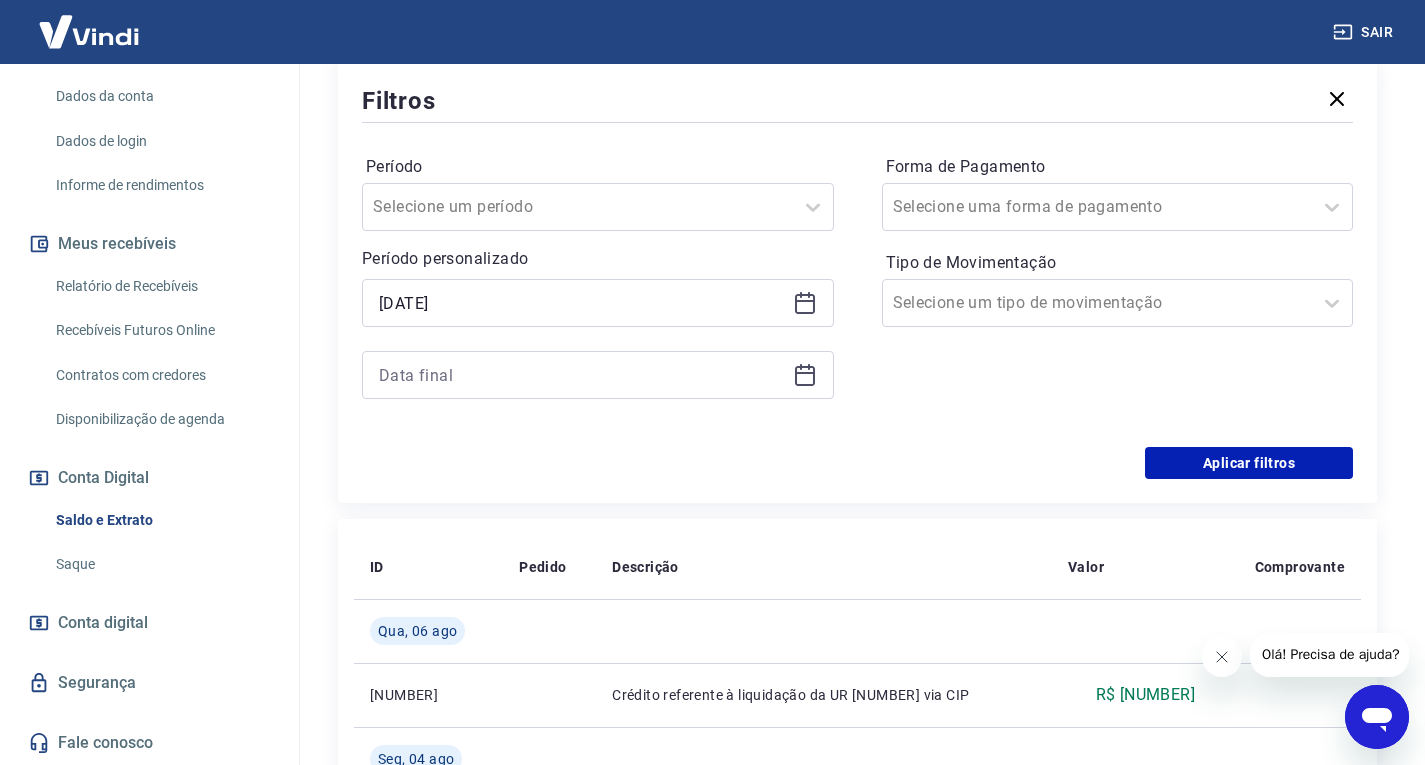 click 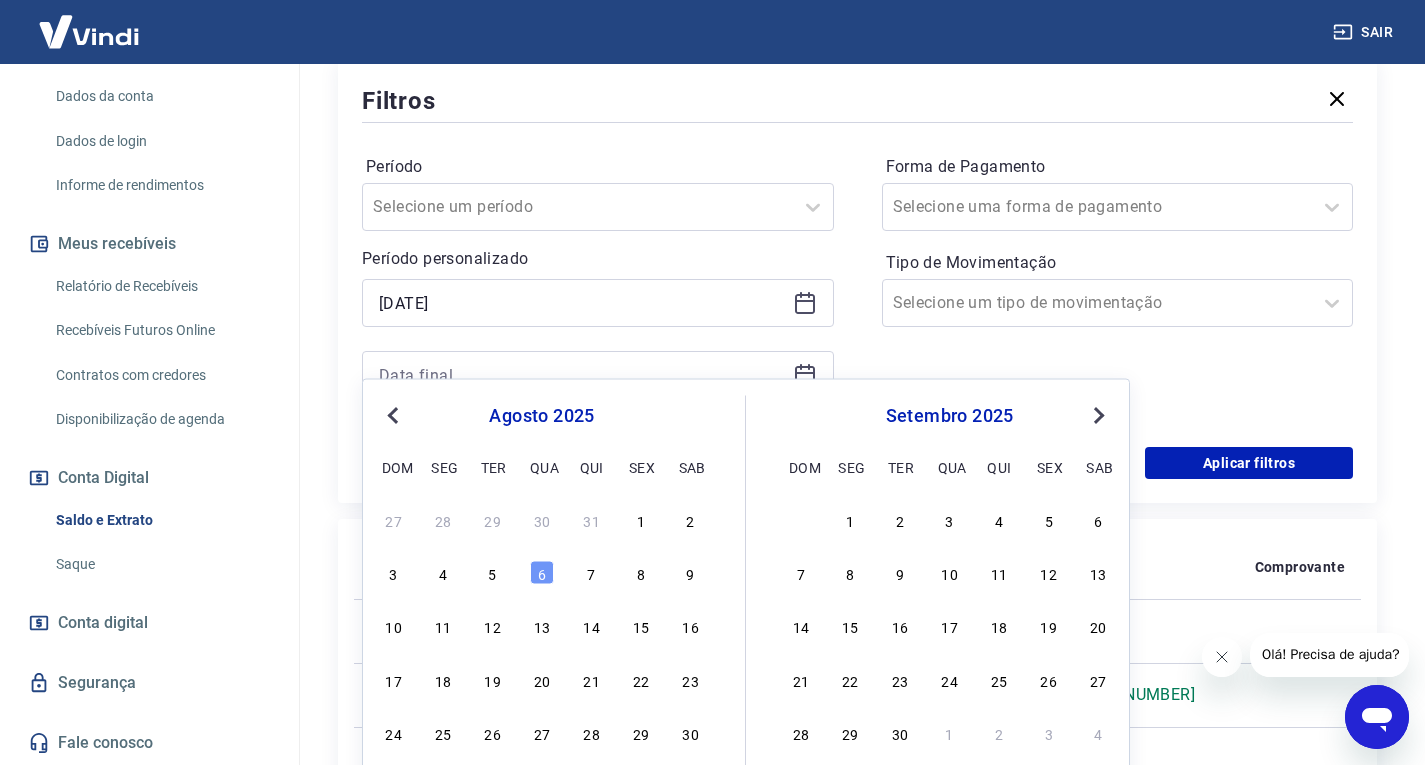 click on "Previous Month" at bounding box center [393, 416] 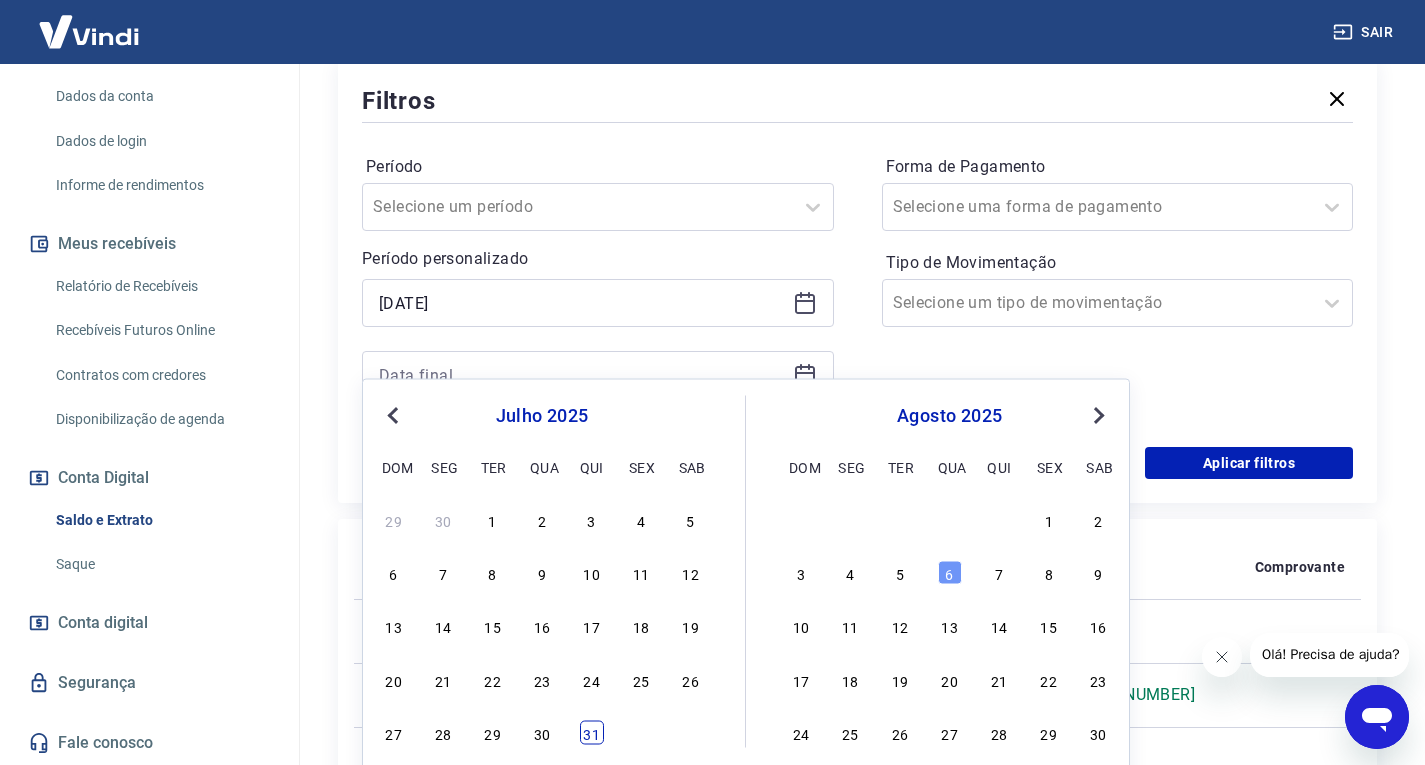 click on "31" at bounding box center [592, 733] 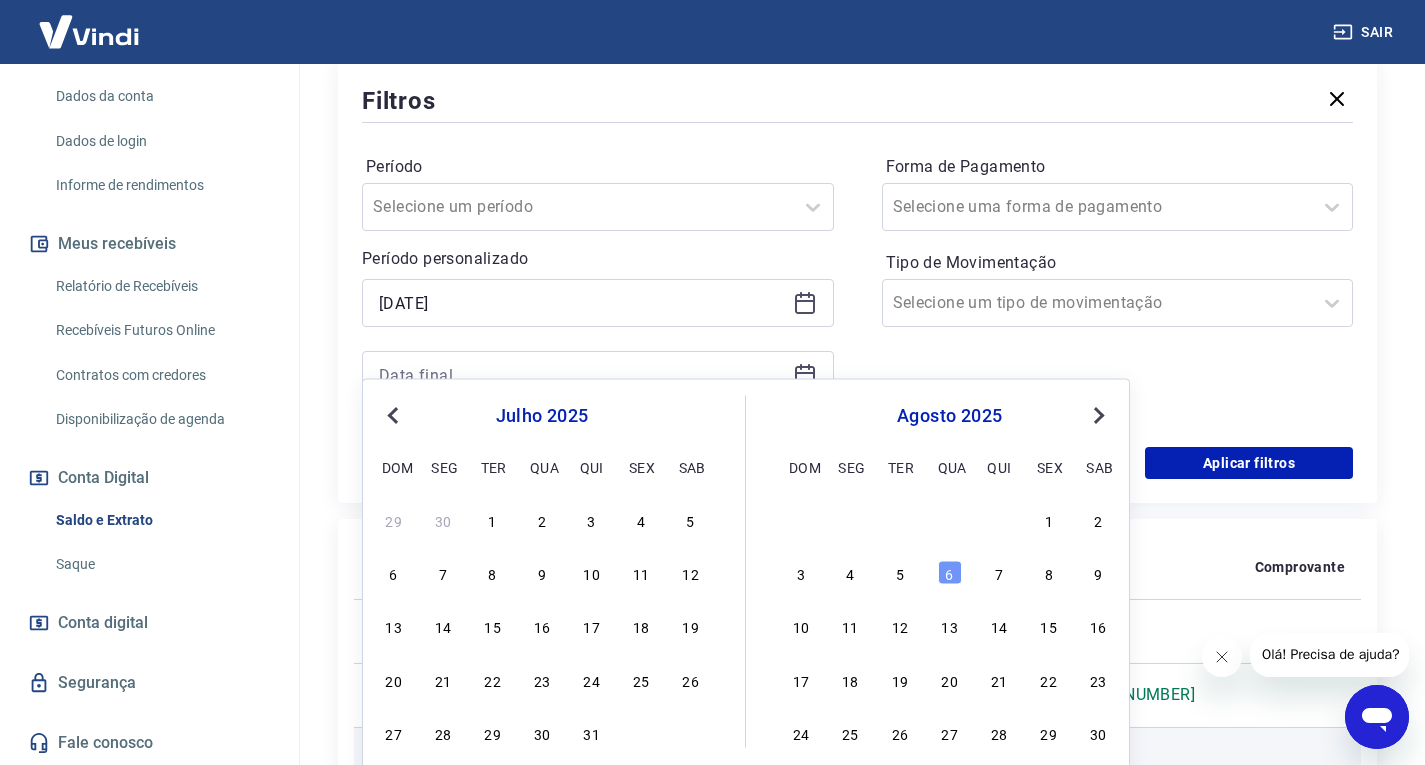 type on "31/07/2025" 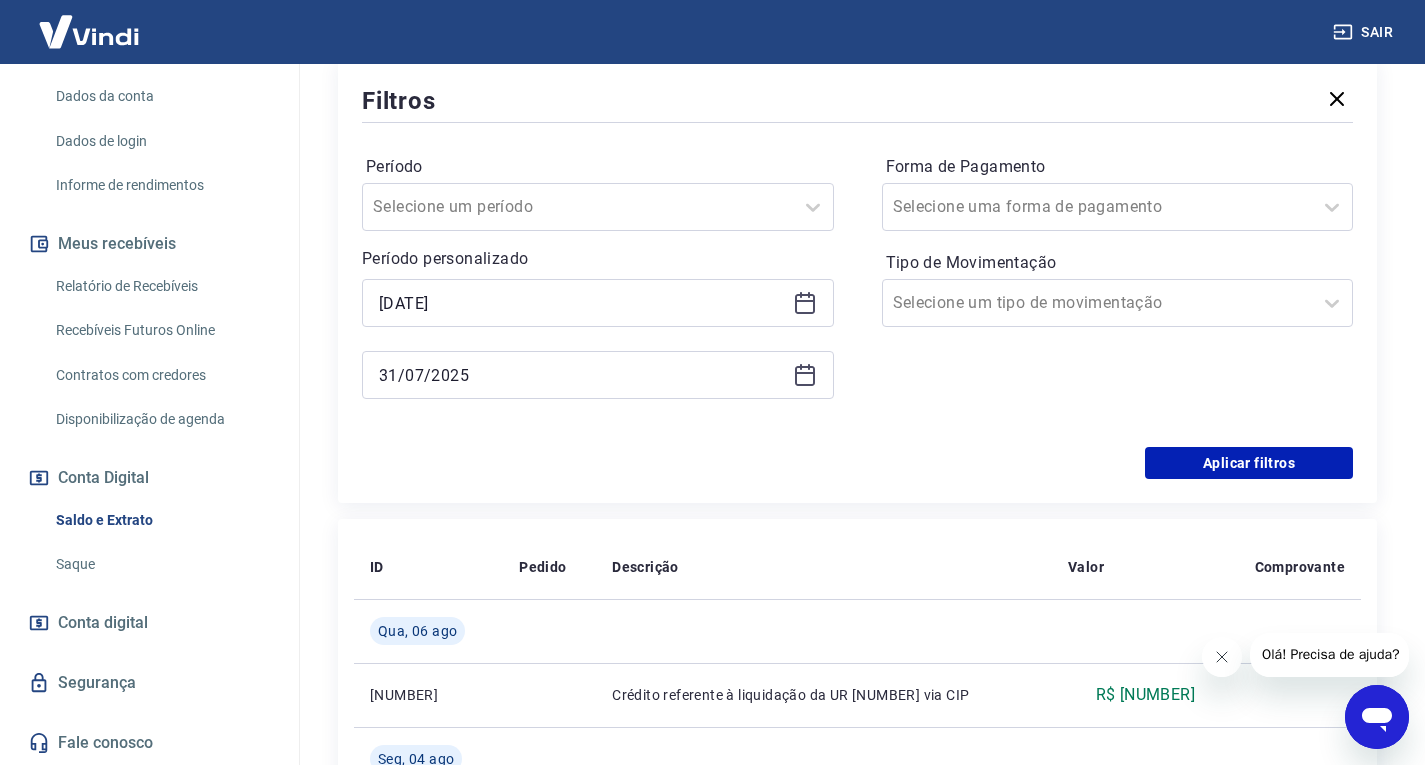 click on "Forma de Pagamento Selecione uma forma de pagamento Tipo de Movimentação Selecione um tipo de movimentação" at bounding box center [1118, 287] 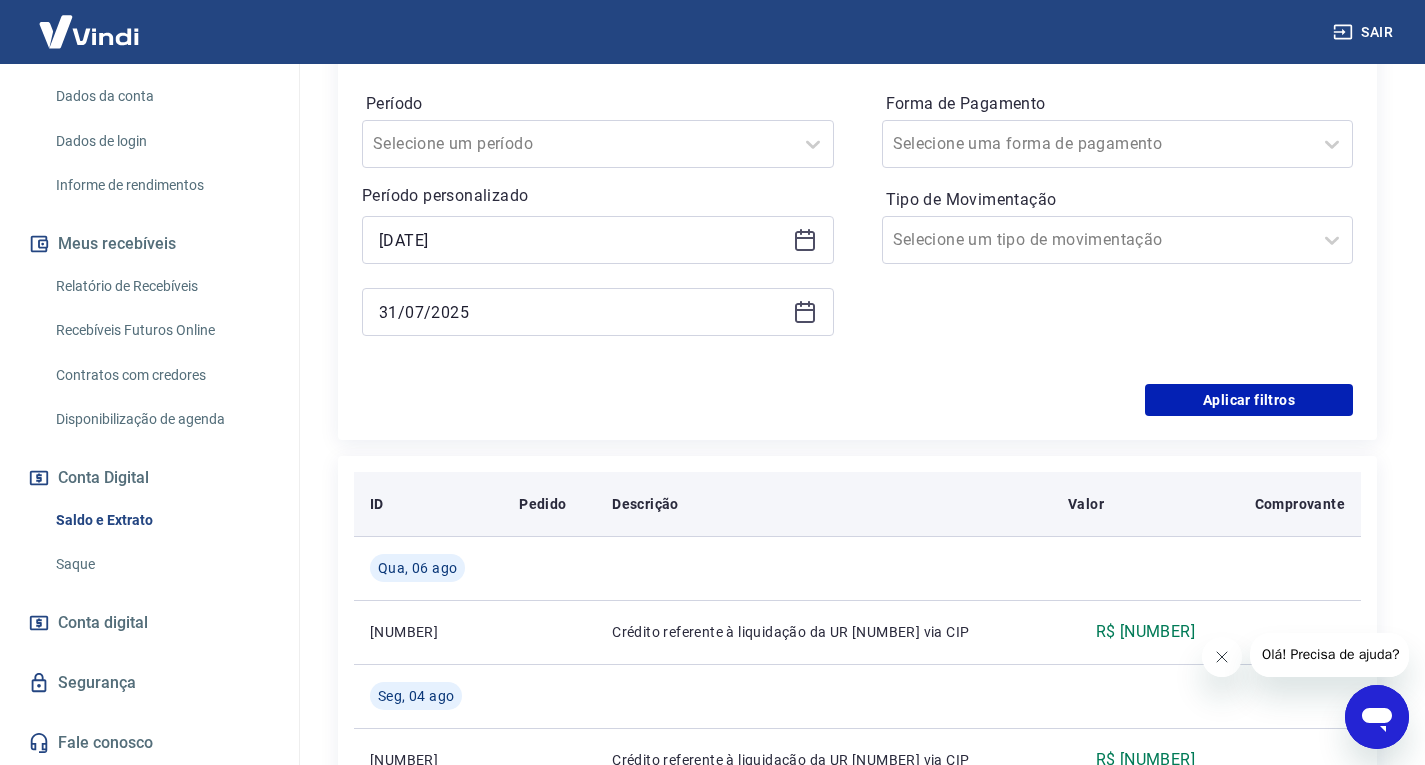 scroll, scrollTop: 600, scrollLeft: 0, axis: vertical 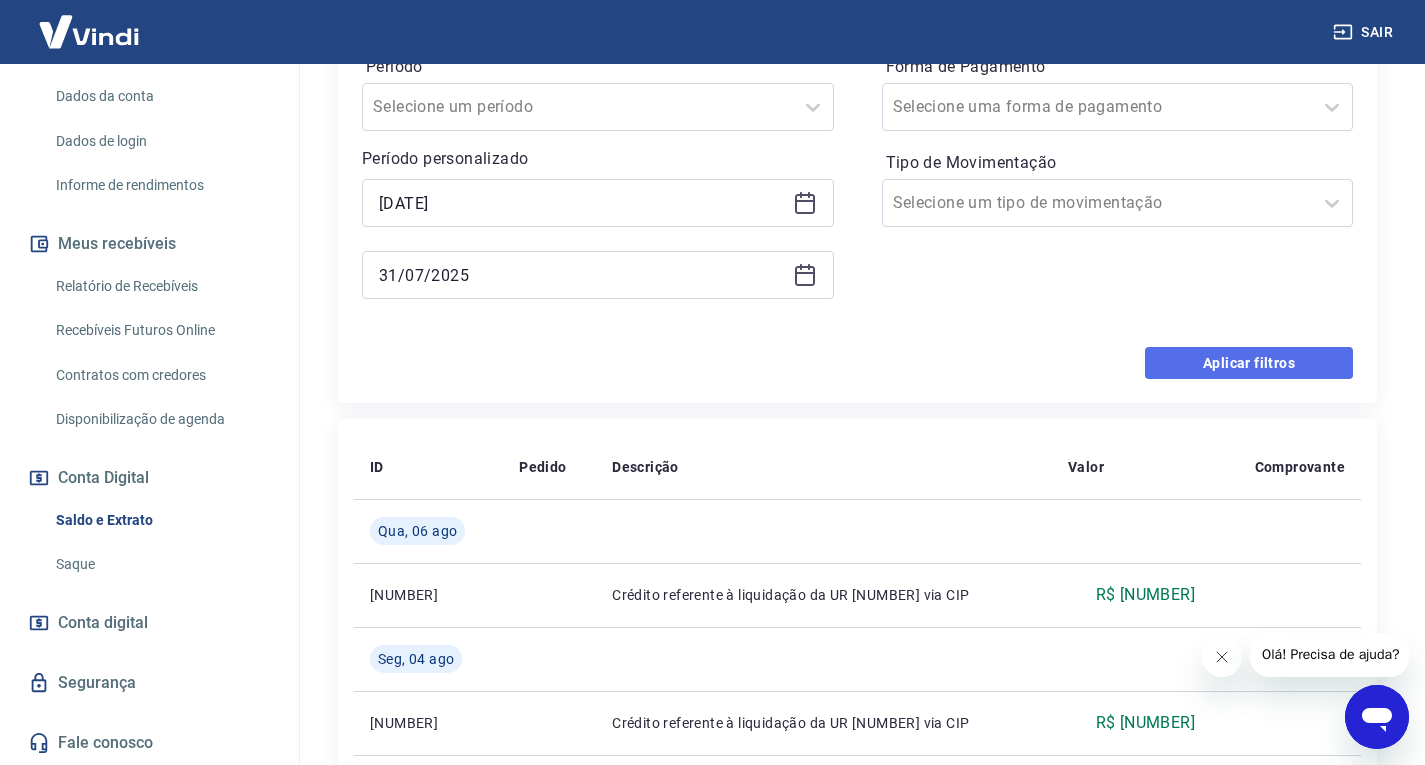click on "Aplicar filtros" at bounding box center (1249, 363) 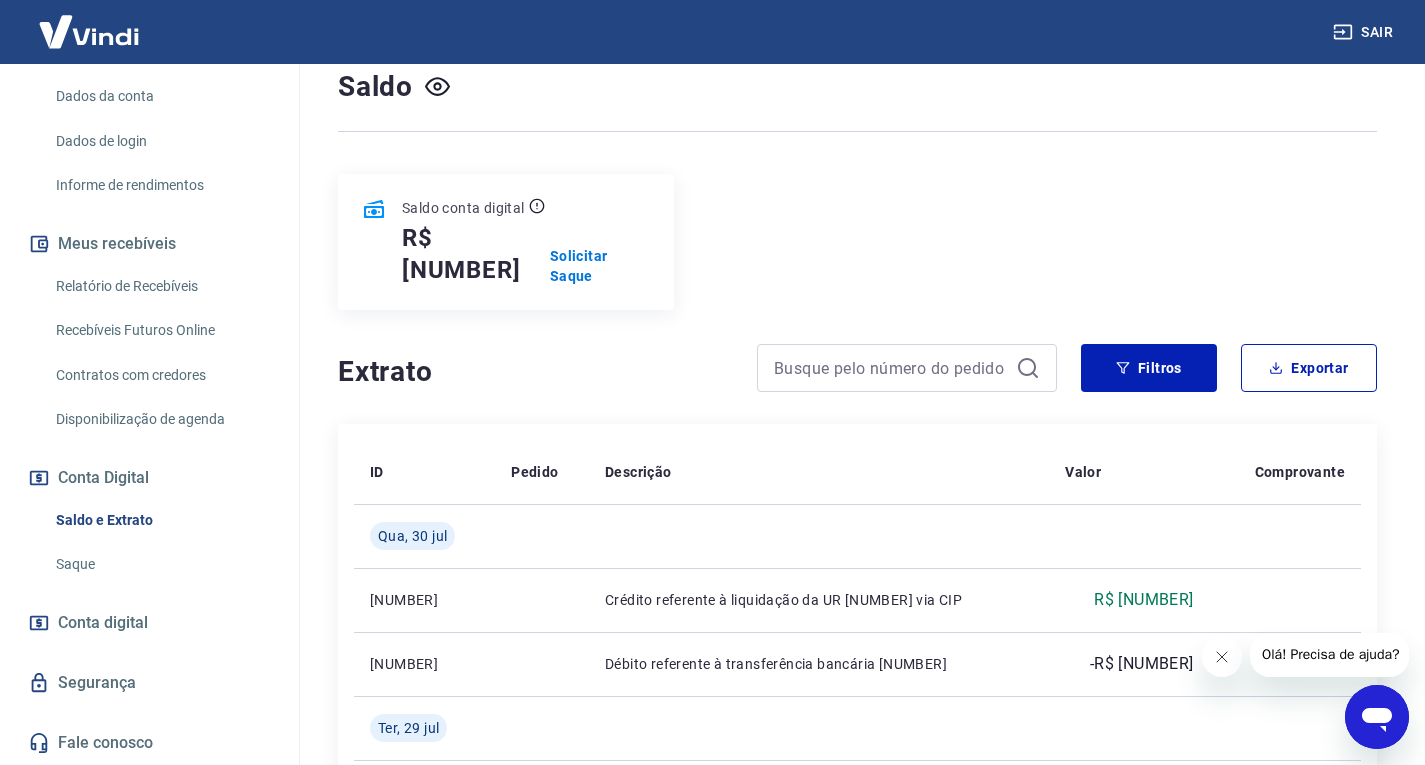 scroll, scrollTop: 53, scrollLeft: 0, axis: vertical 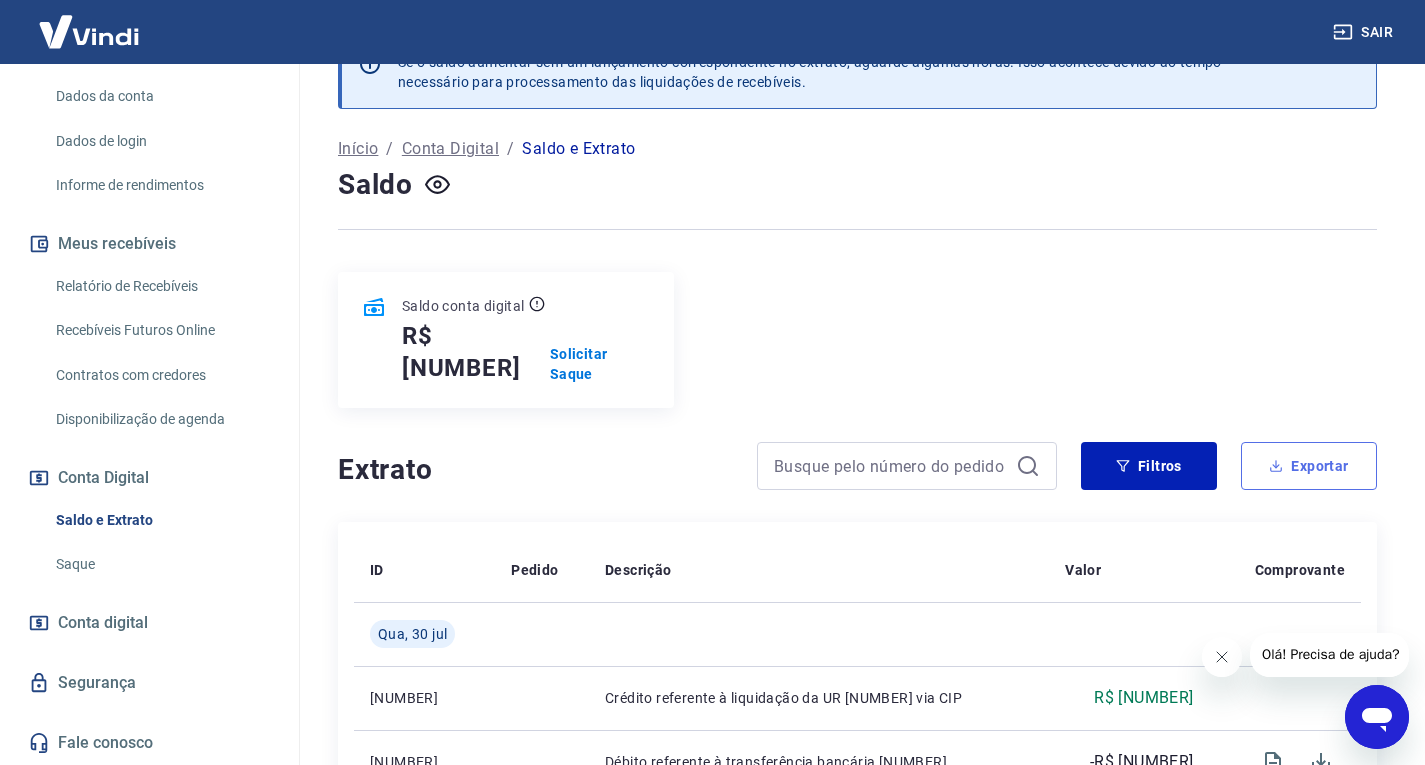 click on "Exportar" at bounding box center [1309, 466] 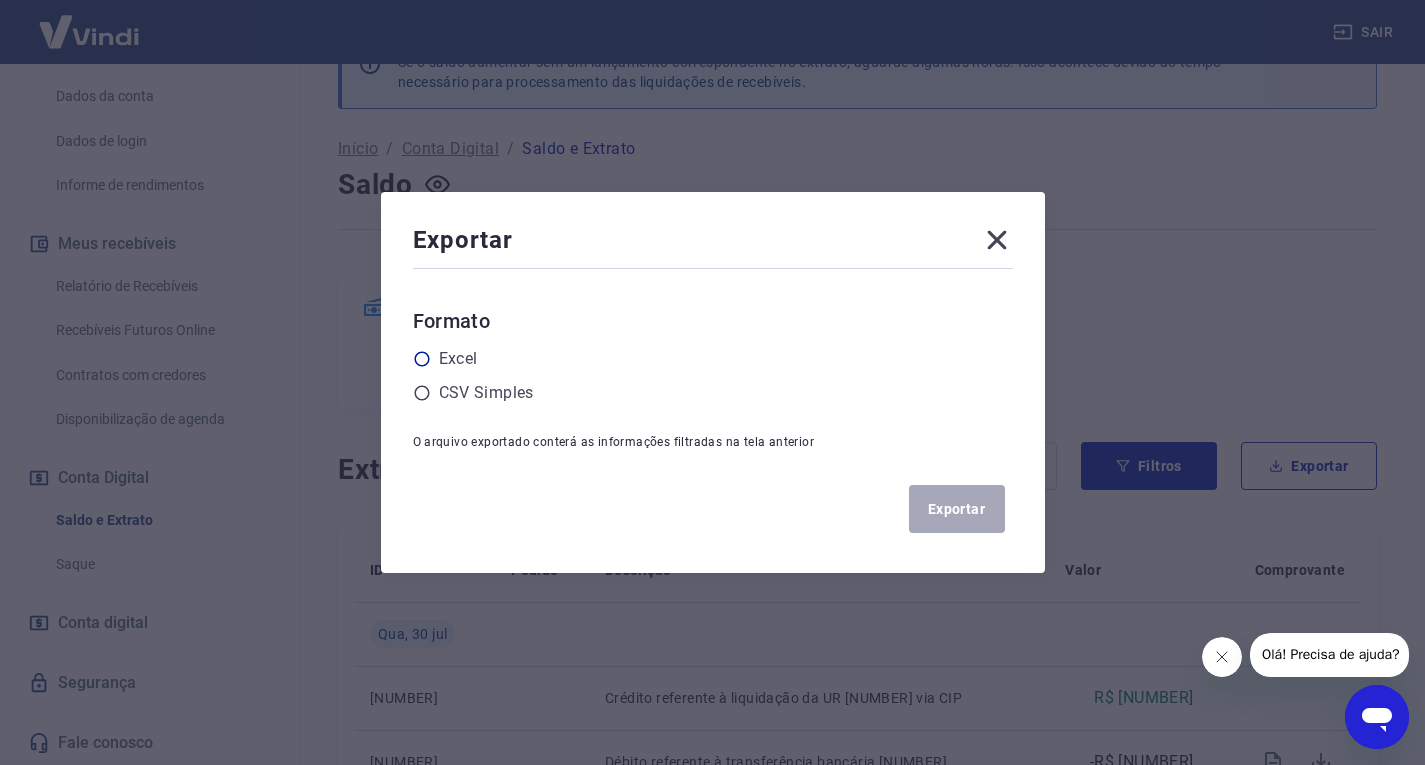 click 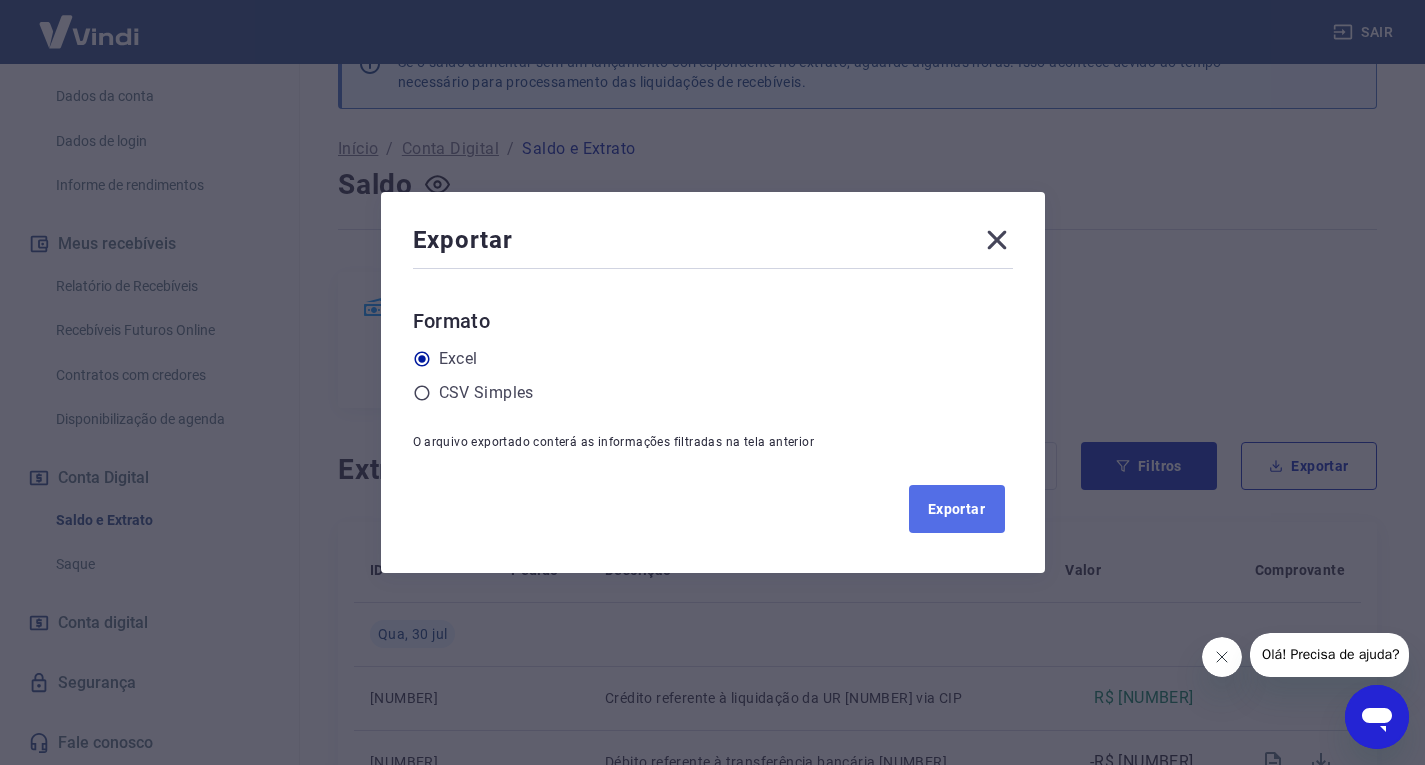 click on "Exportar" at bounding box center [957, 509] 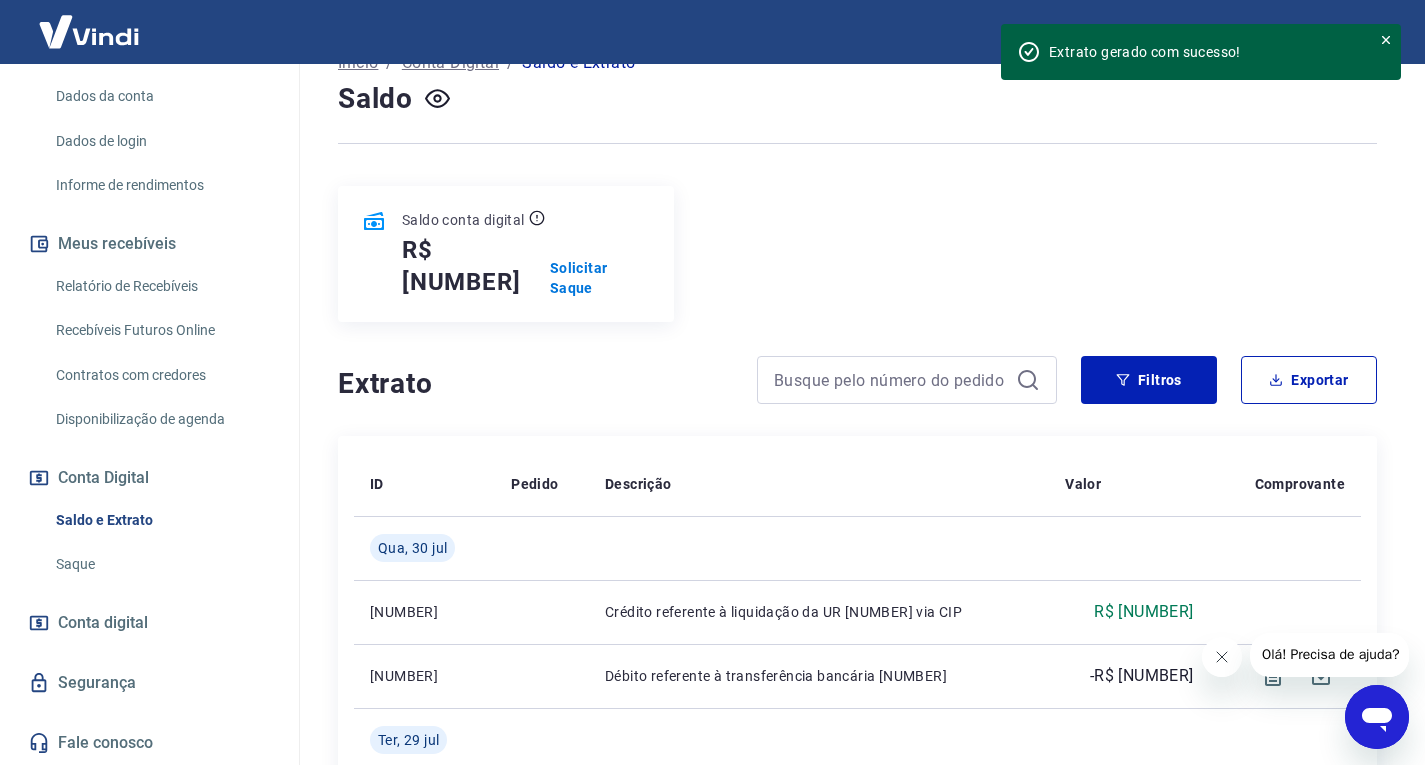 scroll, scrollTop: 200, scrollLeft: 0, axis: vertical 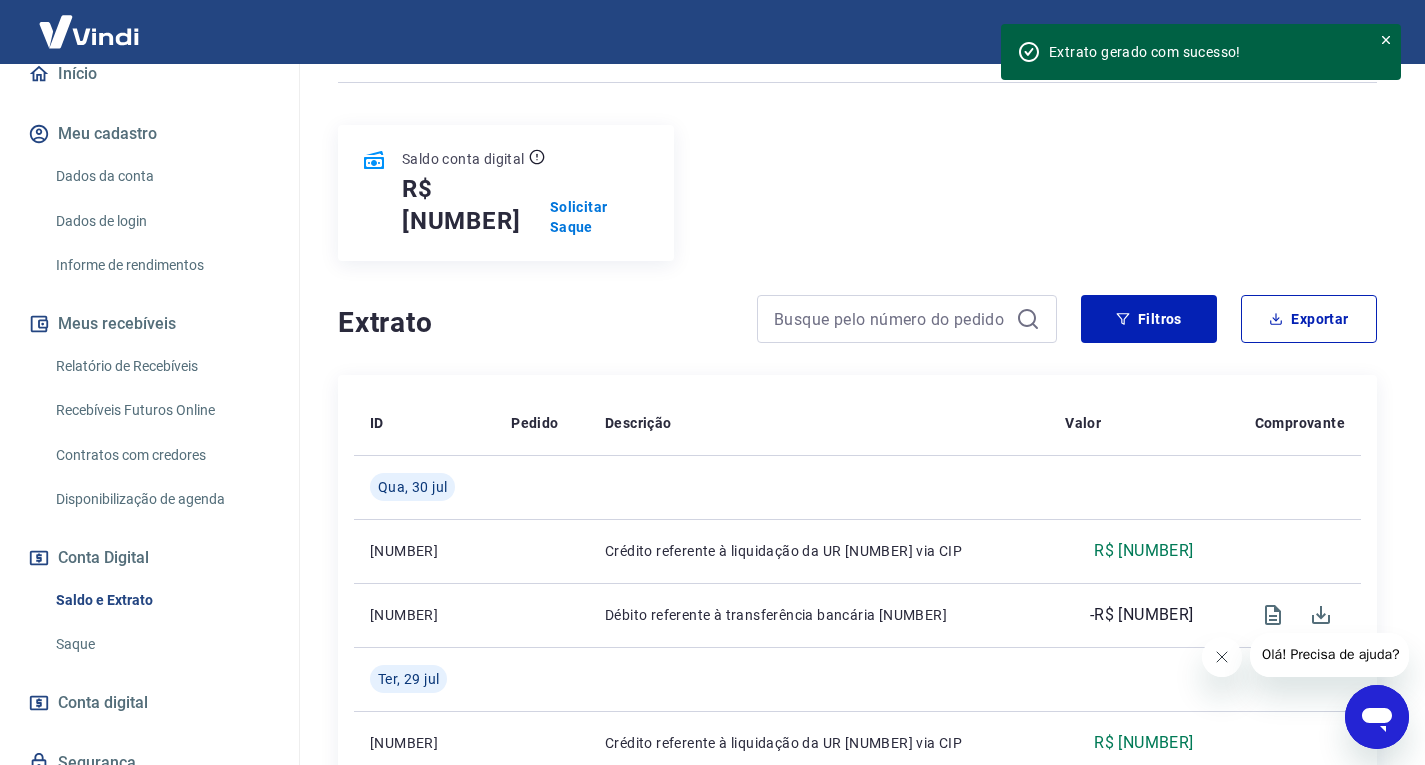 click on "Relatório de Recebíveis" at bounding box center [161, 366] 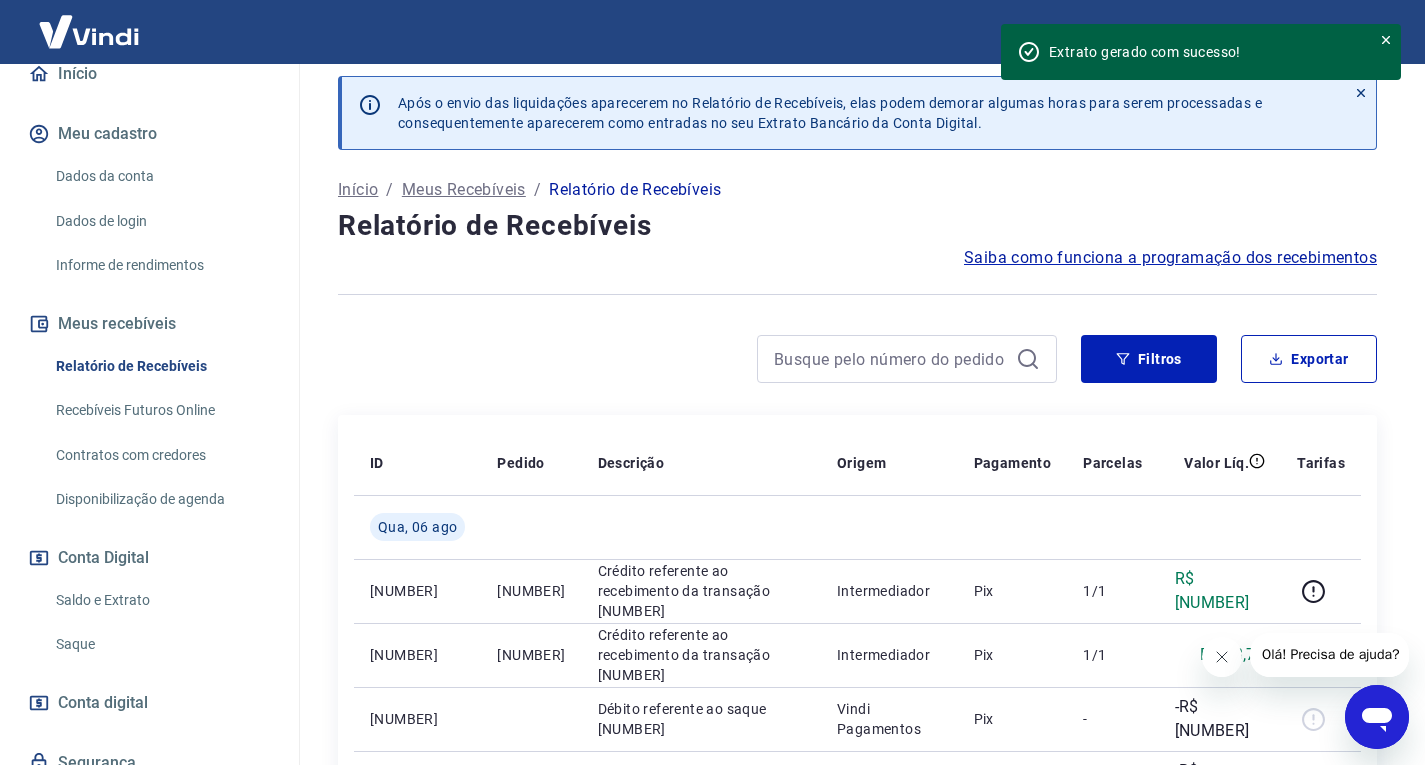 scroll, scrollTop: 0, scrollLeft: 0, axis: both 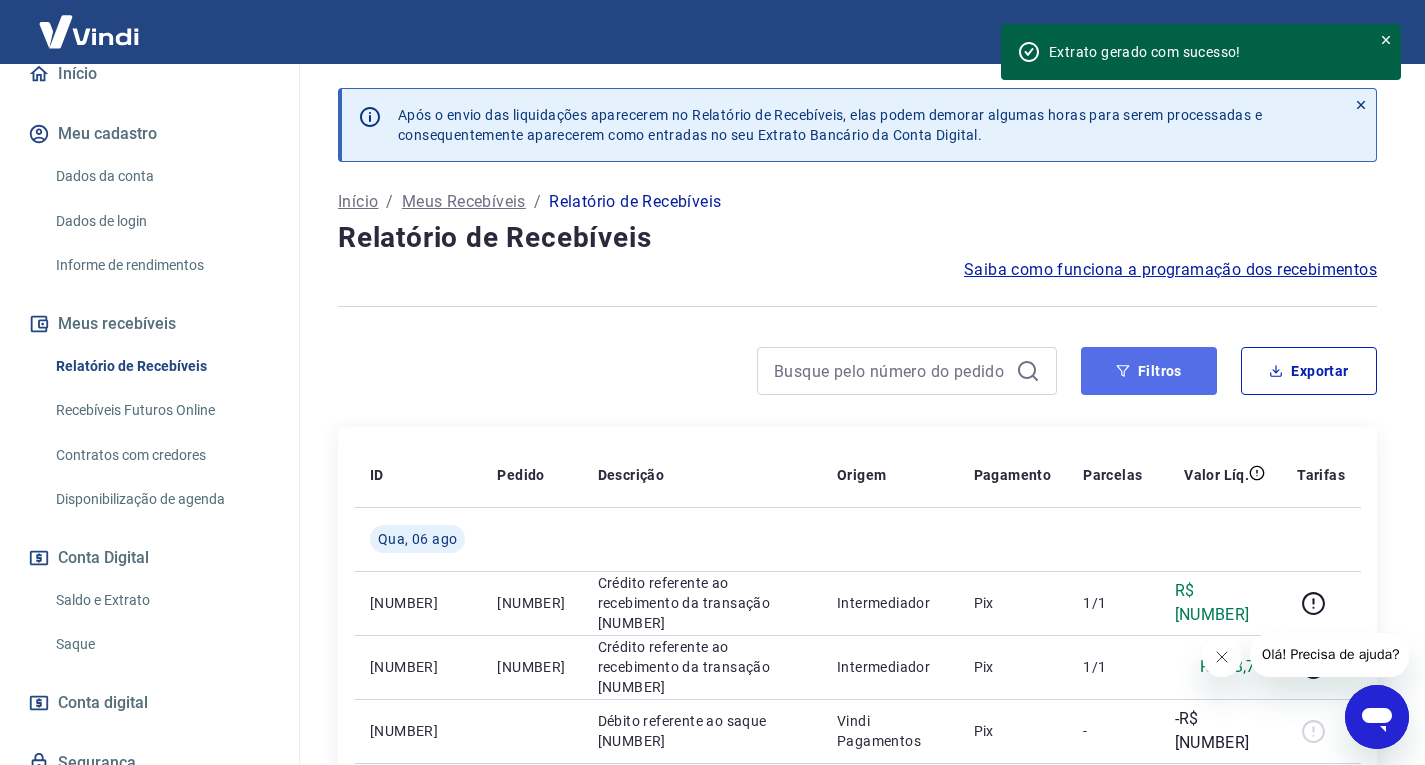 click 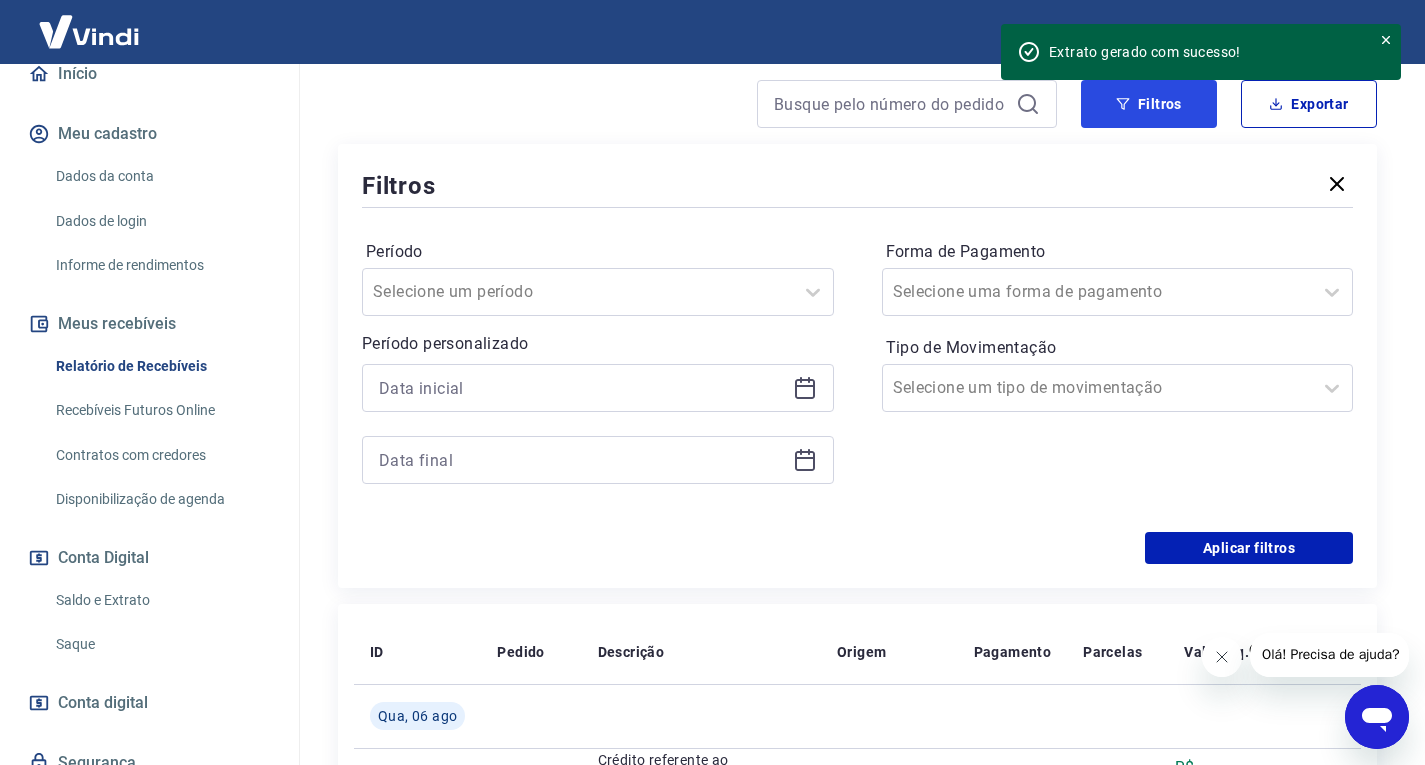 scroll, scrollTop: 300, scrollLeft: 0, axis: vertical 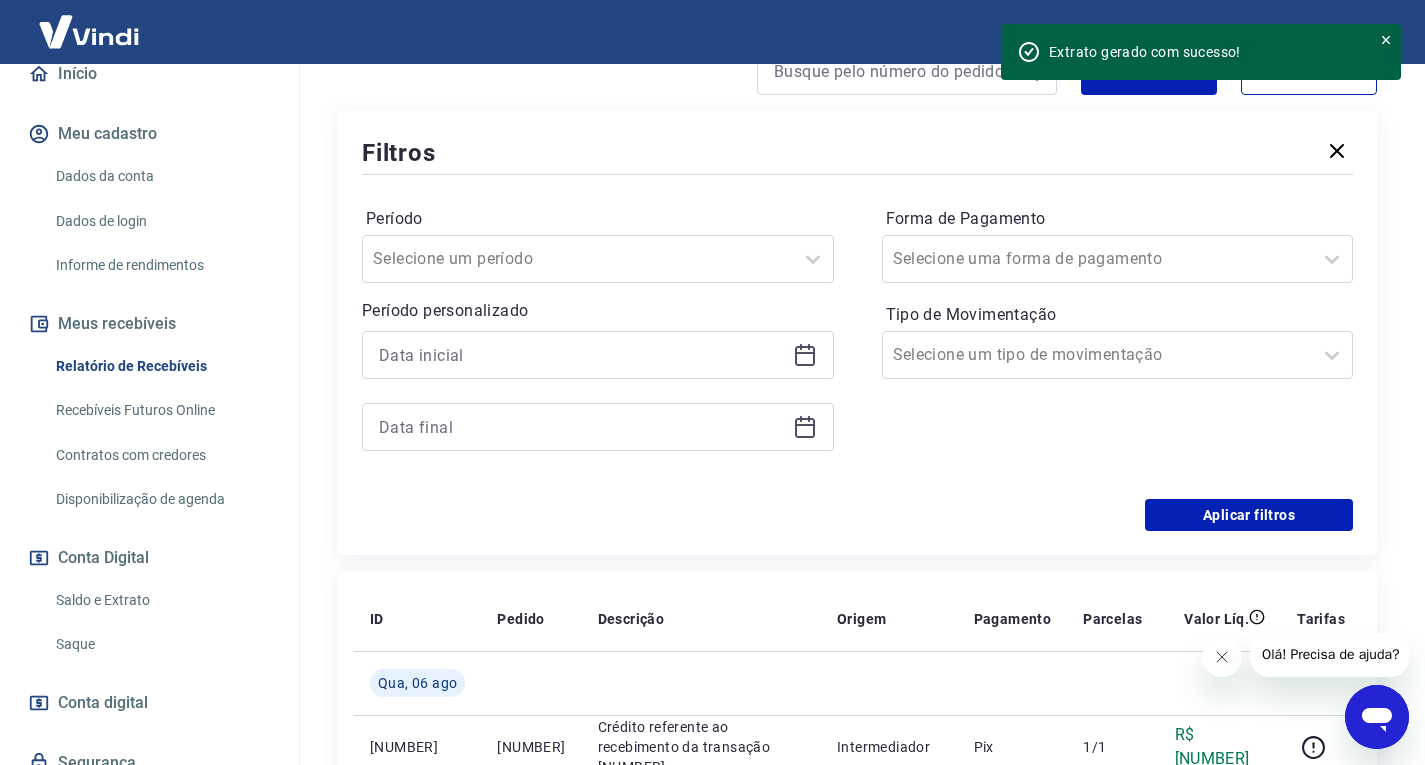 click 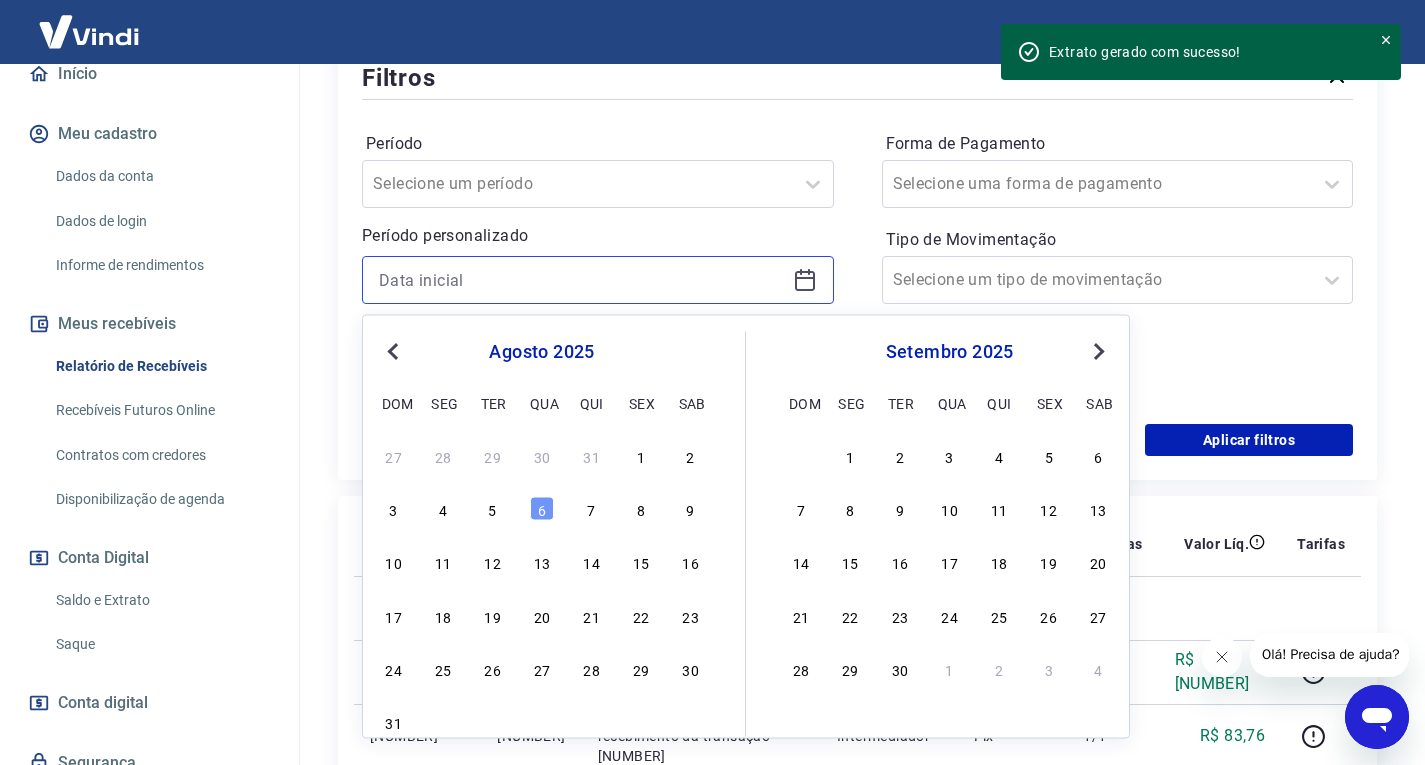 scroll, scrollTop: 400, scrollLeft: 0, axis: vertical 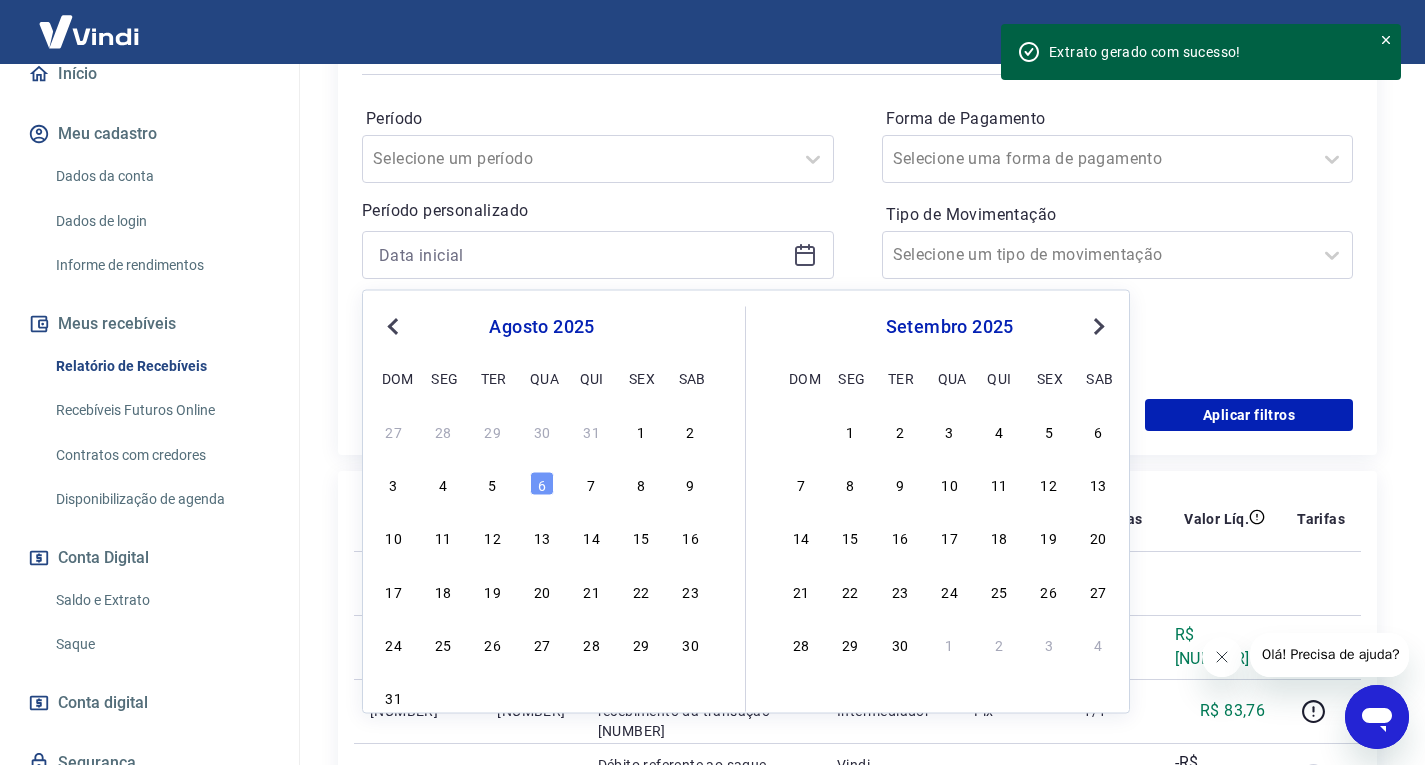 click on "Previous Month" at bounding box center (395, 325) 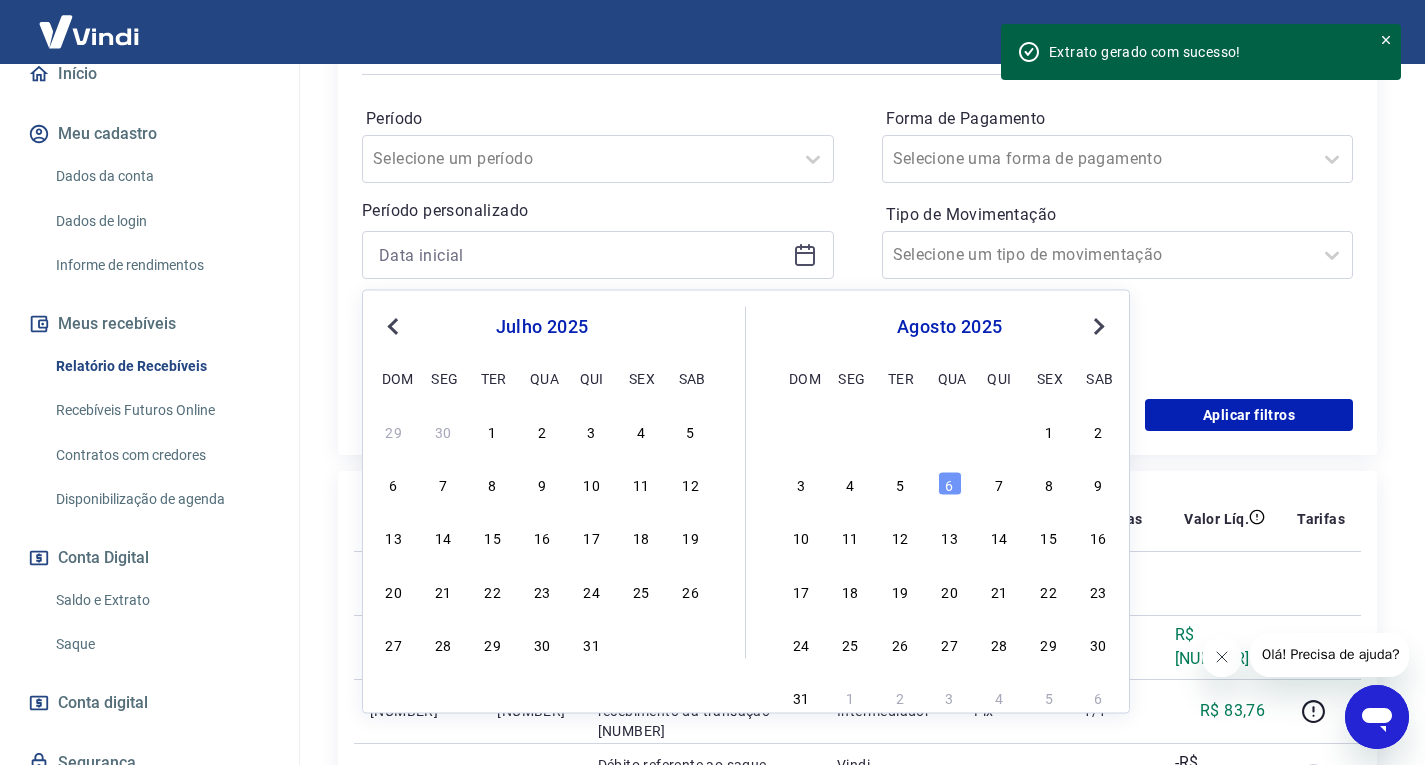 click on "julho 2025" at bounding box center [542, 327] 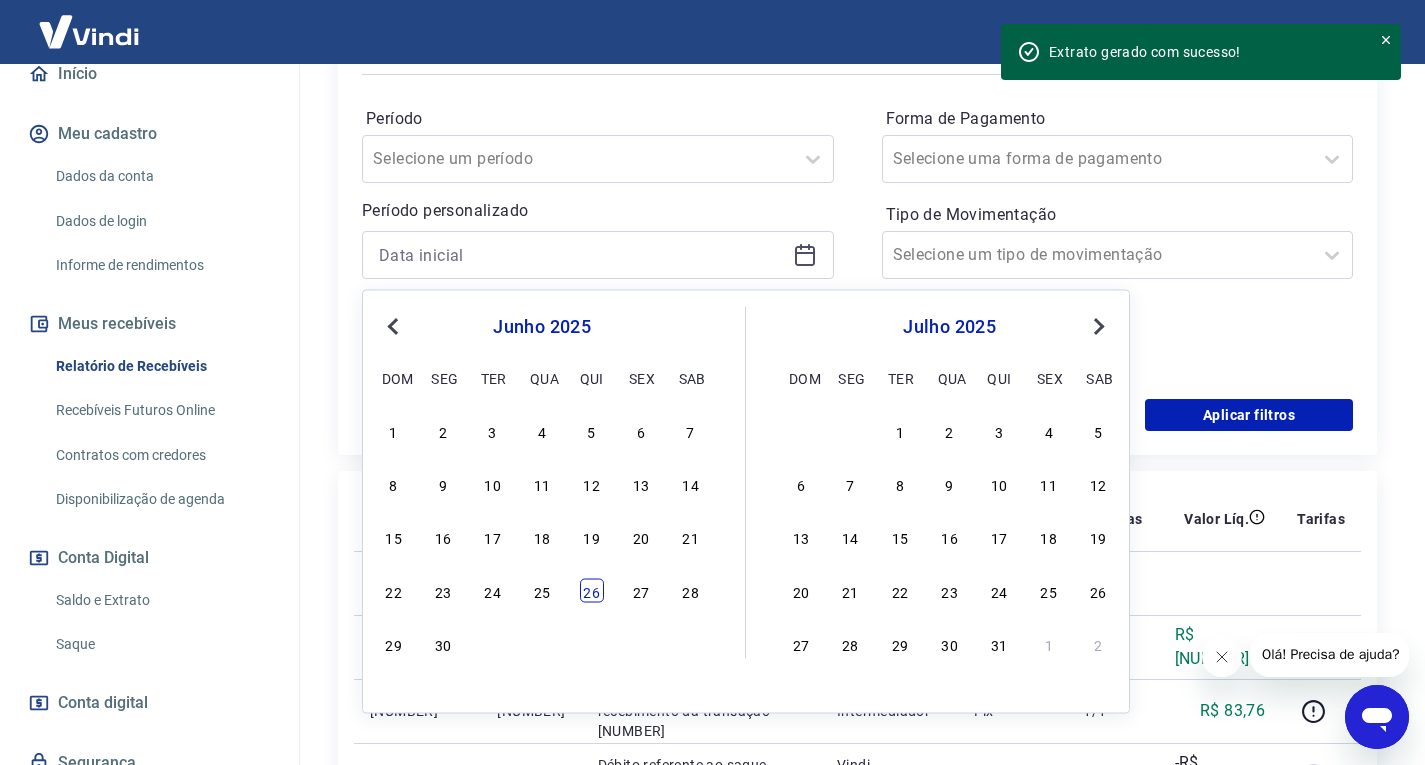 click on "26" at bounding box center [592, 590] 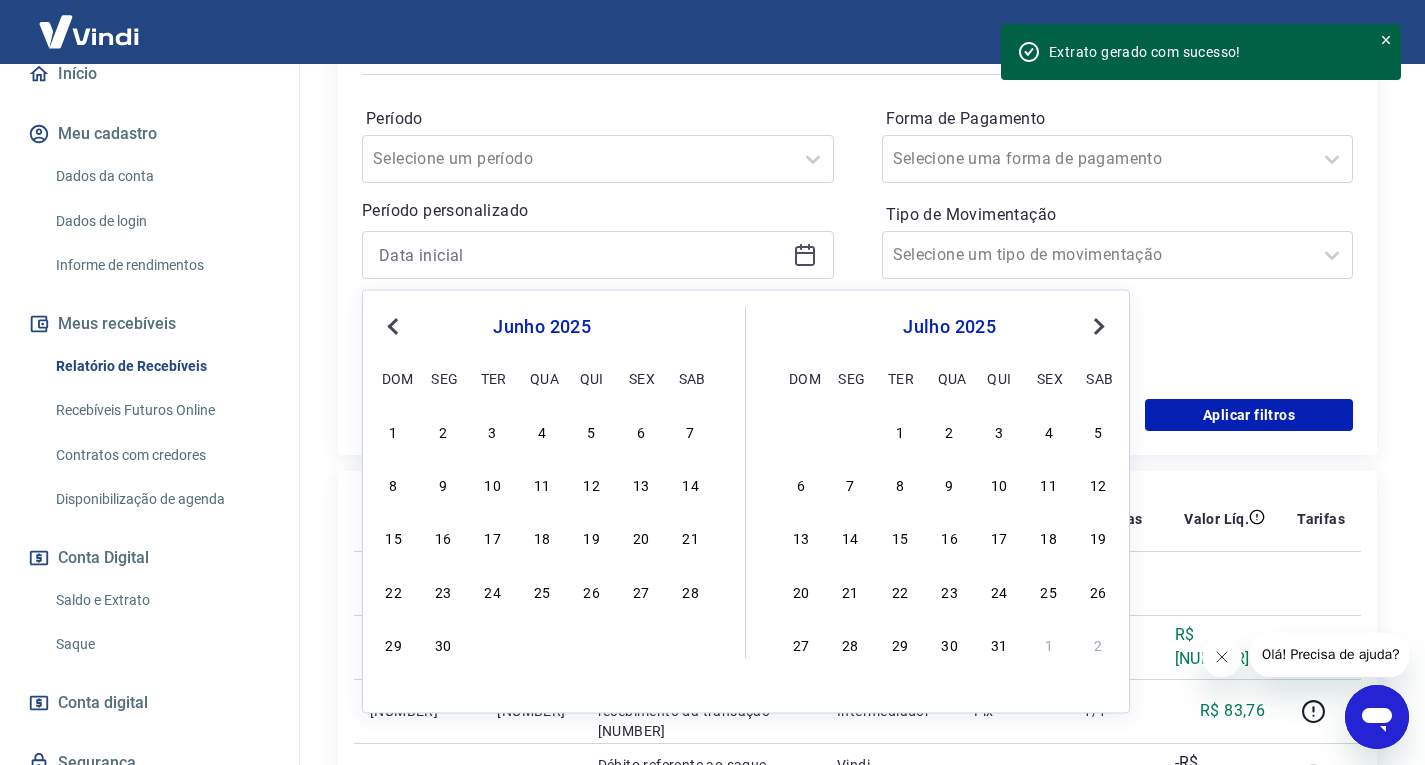 type on "[DATE]" 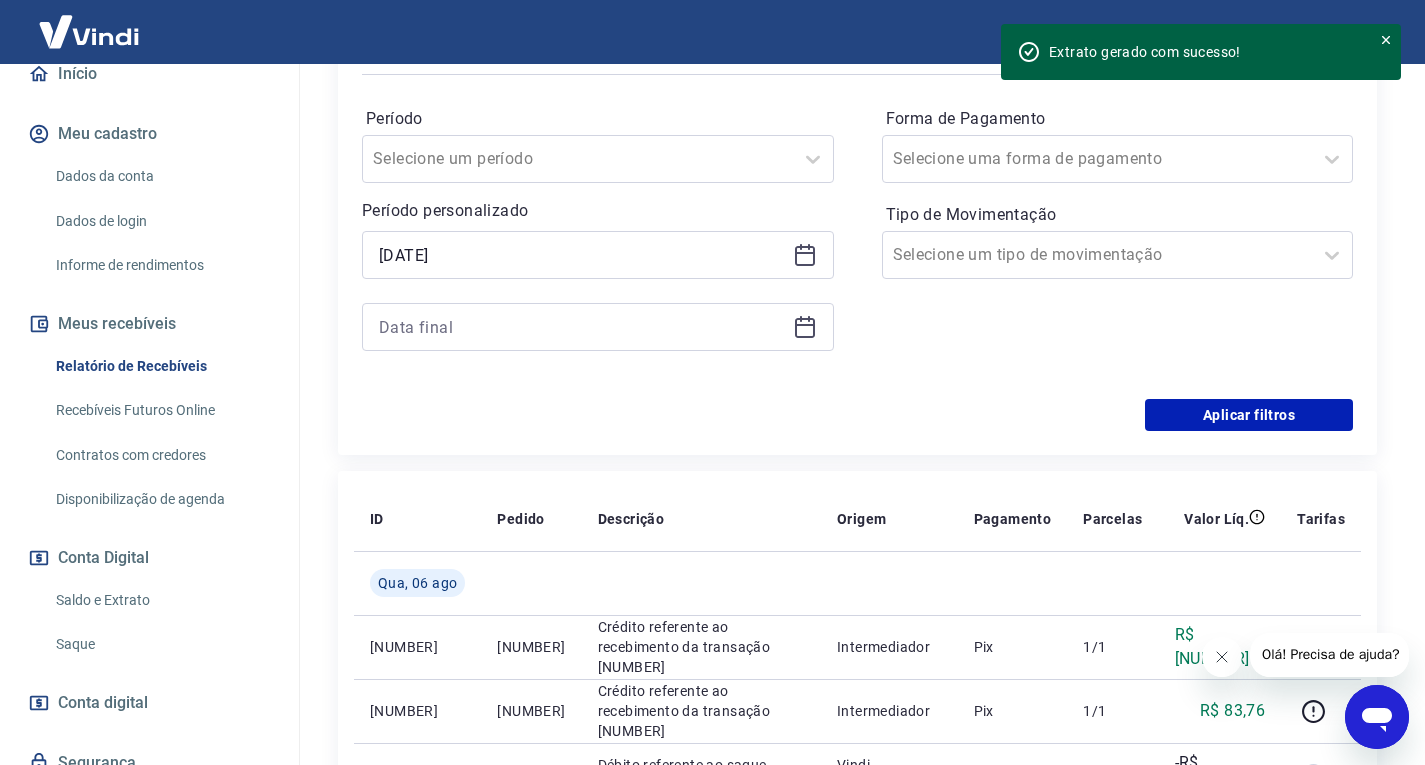 click 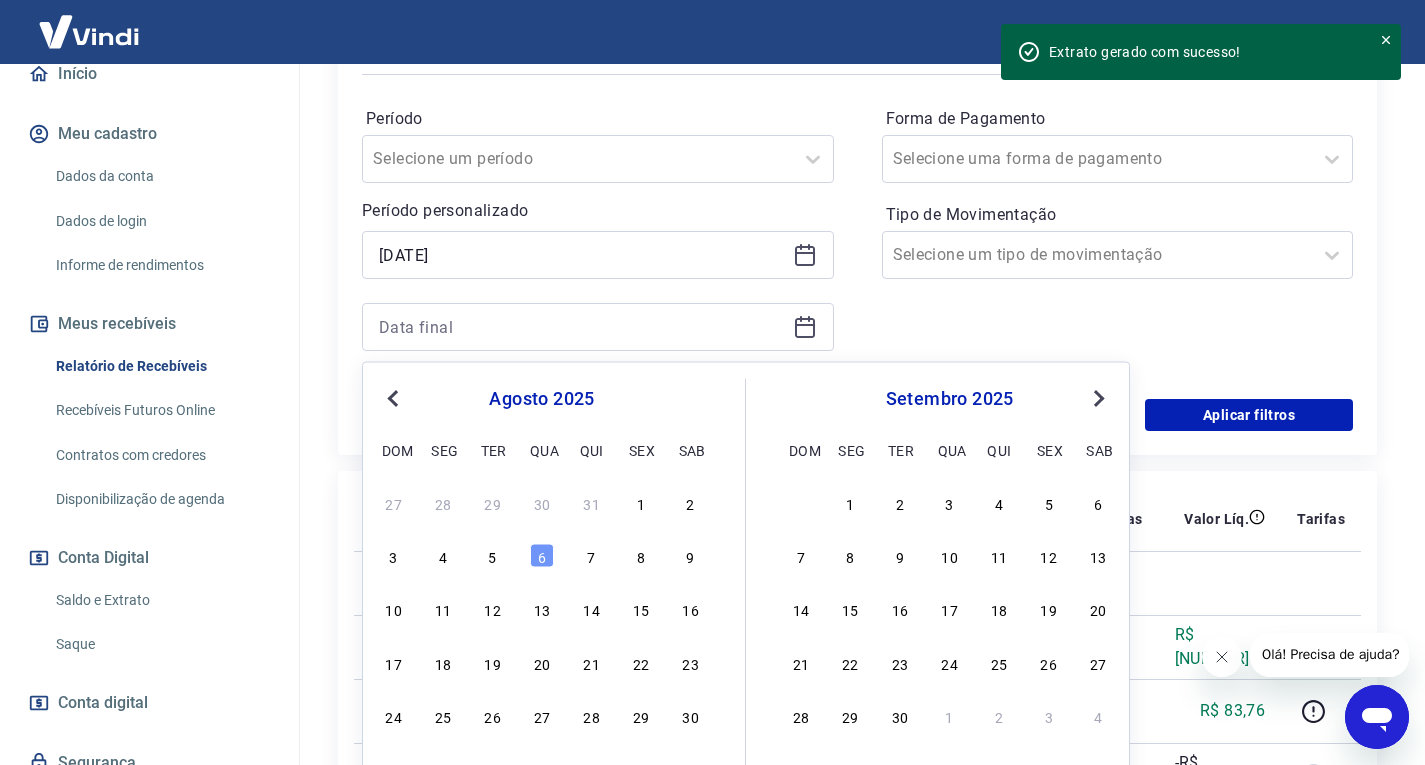 click on "Previous Month" at bounding box center (393, 399) 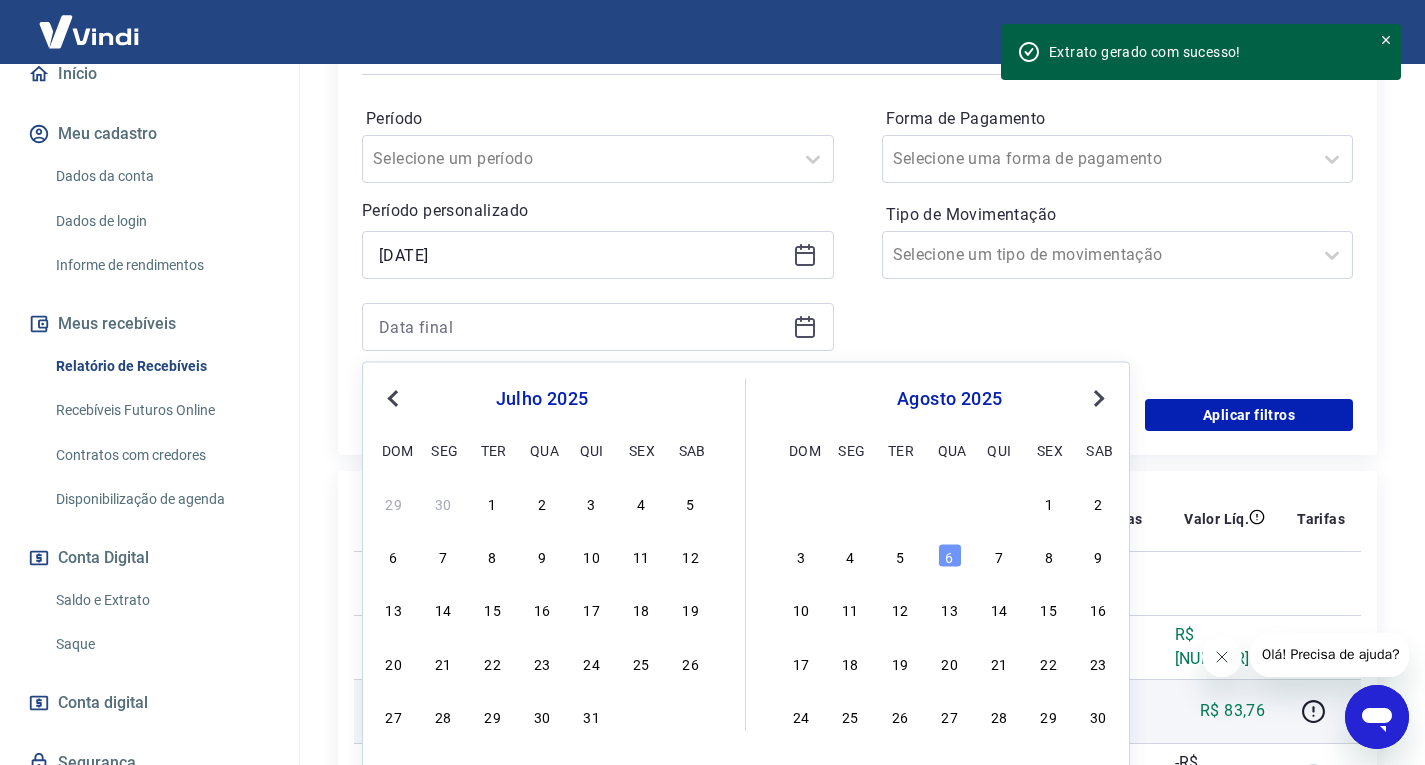 click on "31" at bounding box center (592, 716) 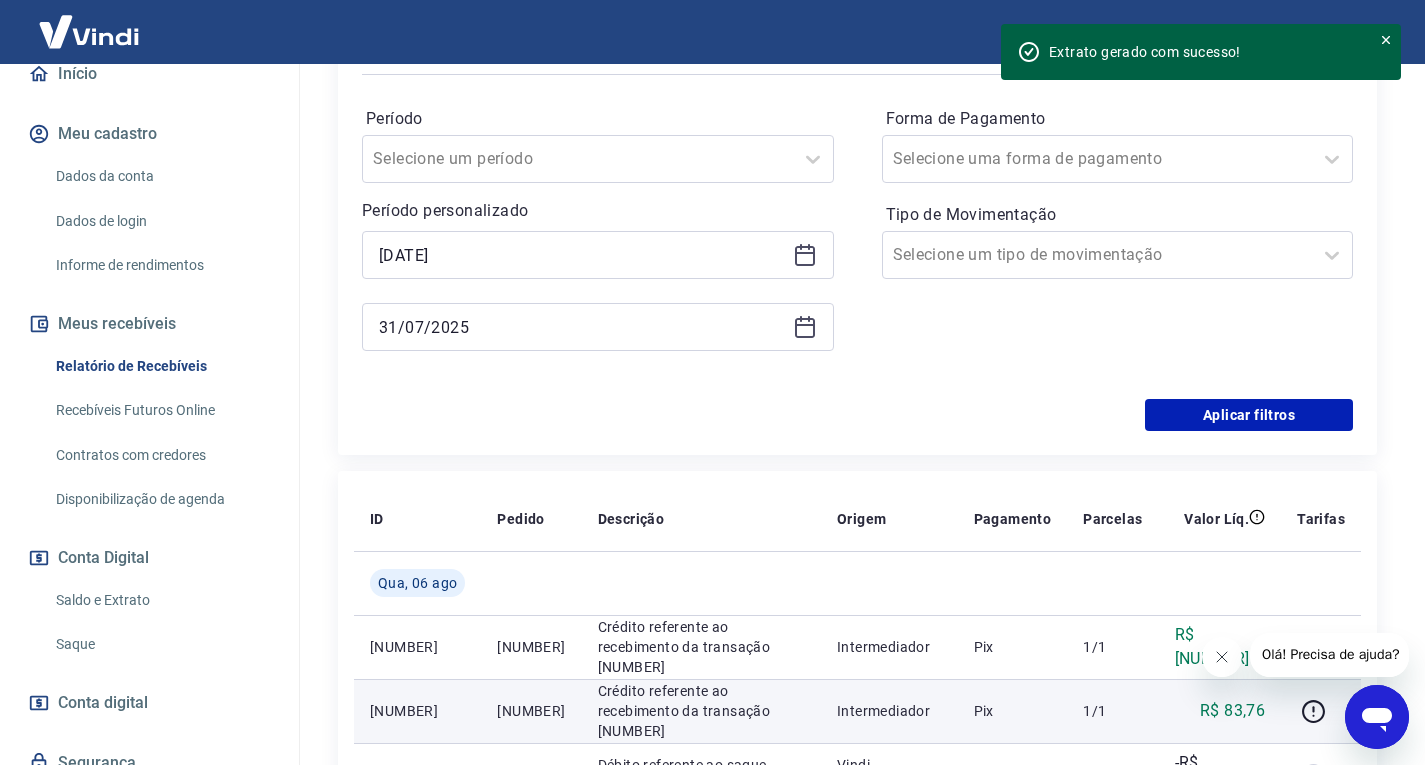type on "31/07/2025" 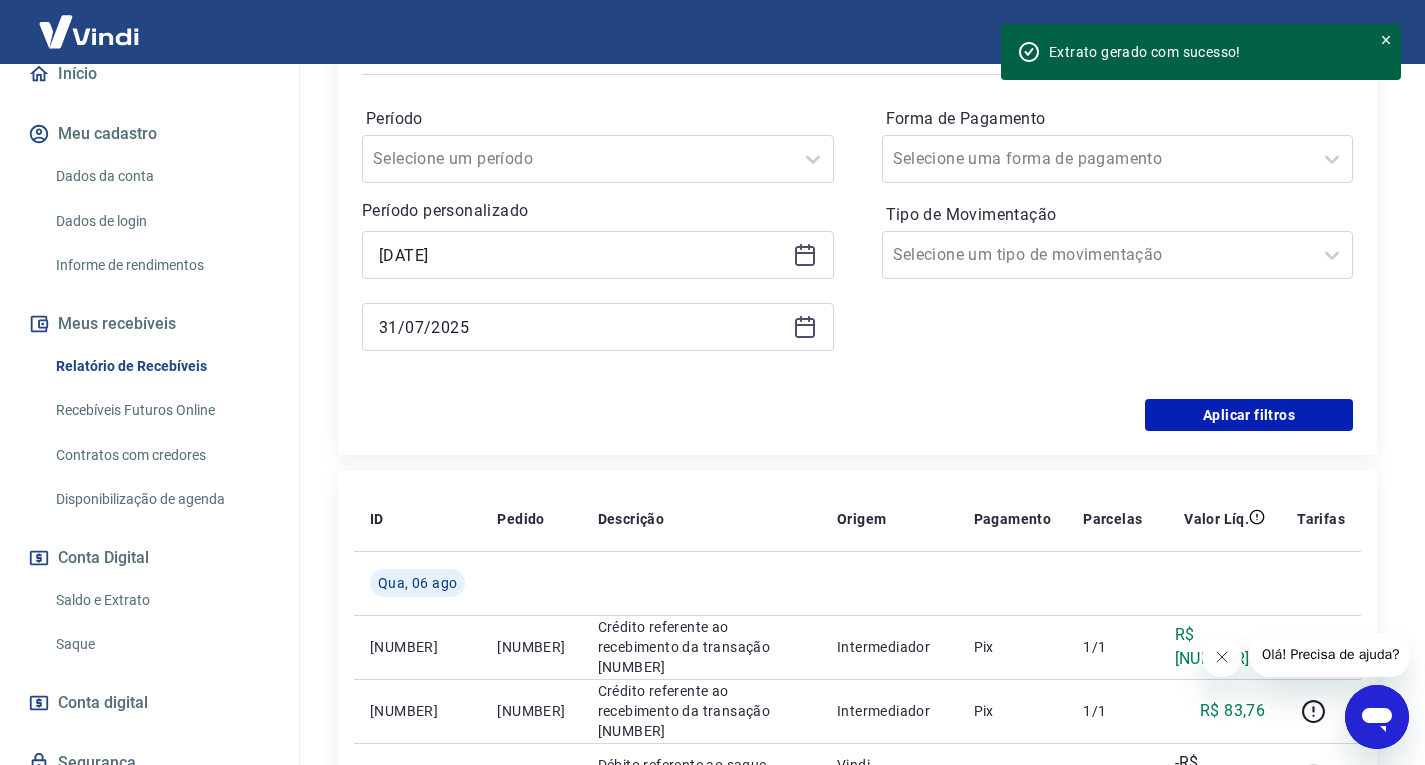 click on "Forma de Pagamento Selecione uma forma de pagamento Tipo de Movimentação Selecione um tipo de movimentação" at bounding box center [1118, 239] 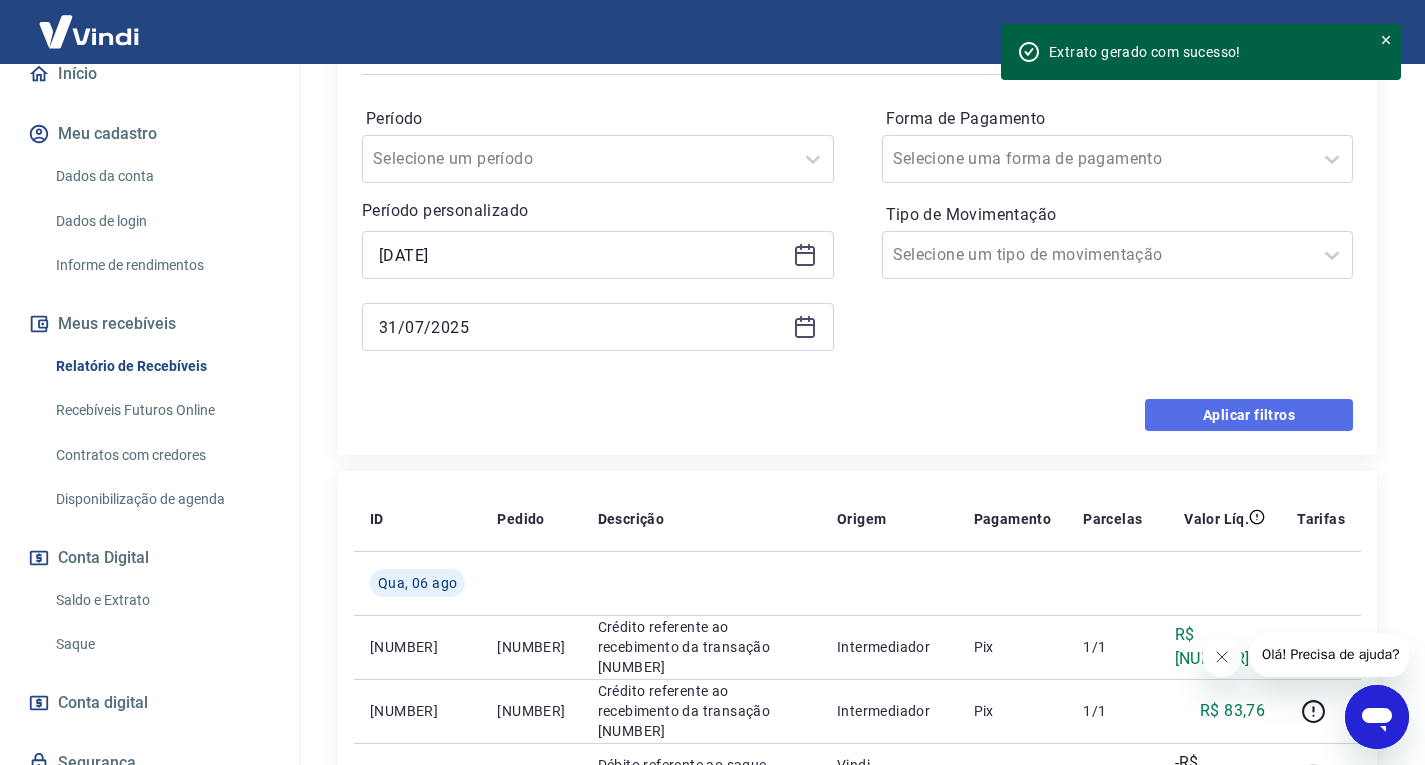 click on "Aplicar filtros" at bounding box center [1249, 415] 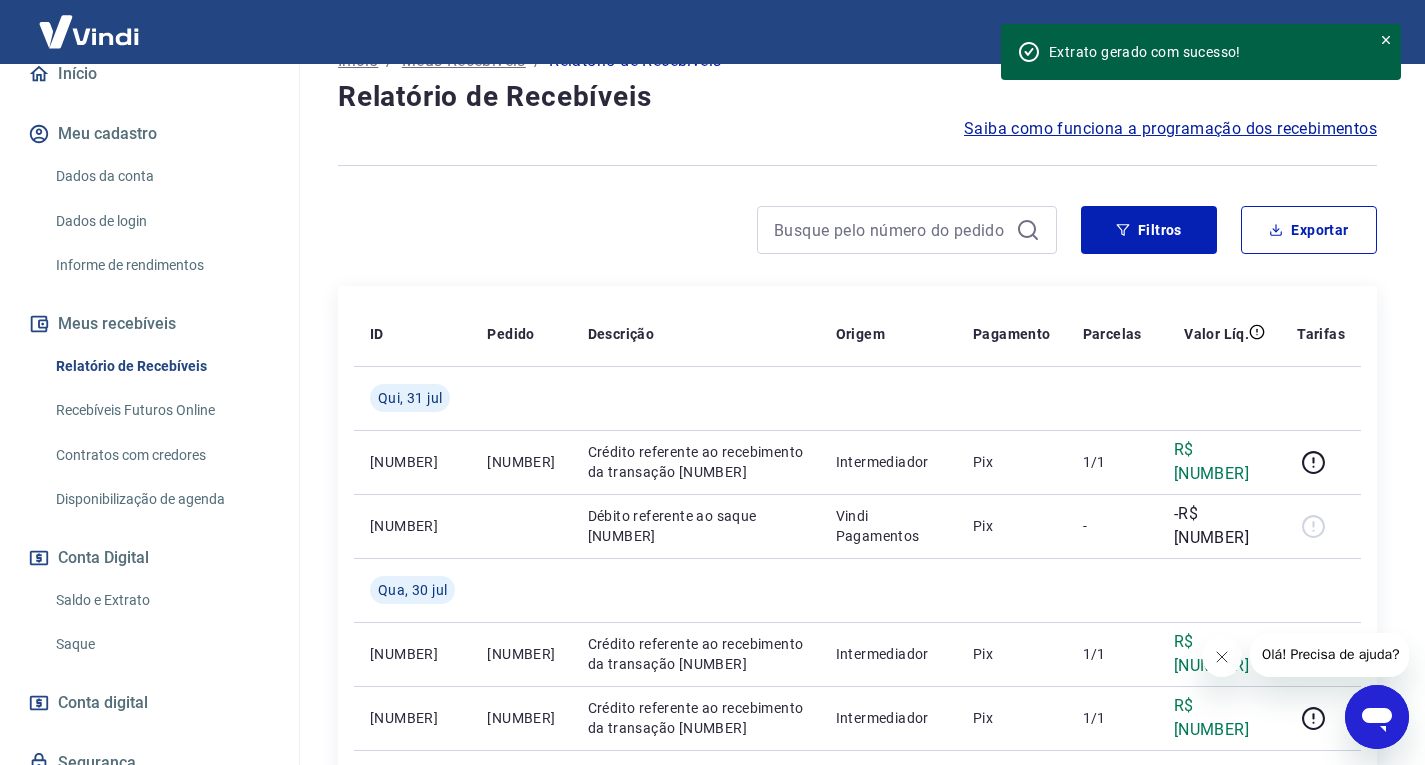 scroll, scrollTop: 100, scrollLeft: 0, axis: vertical 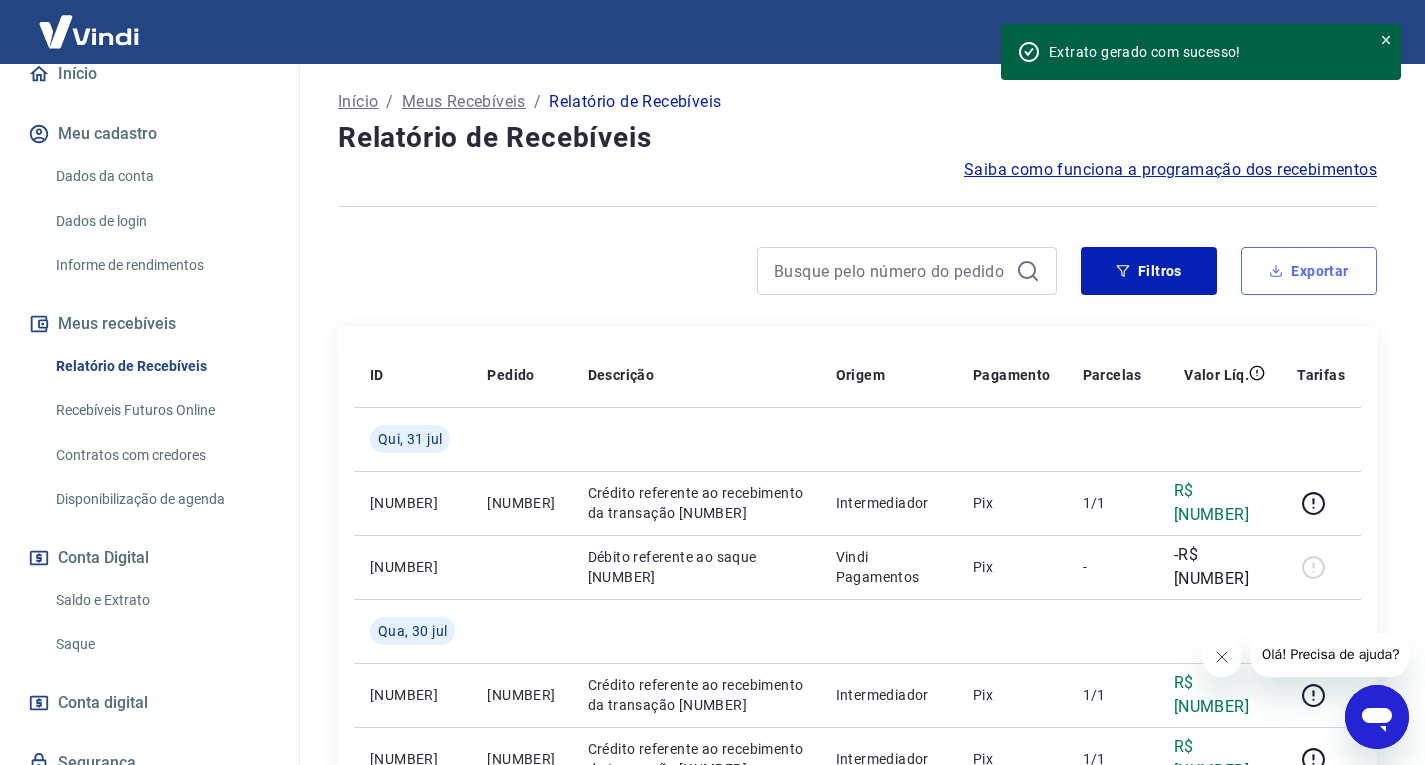 click on "Exportar" at bounding box center [1309, 271] 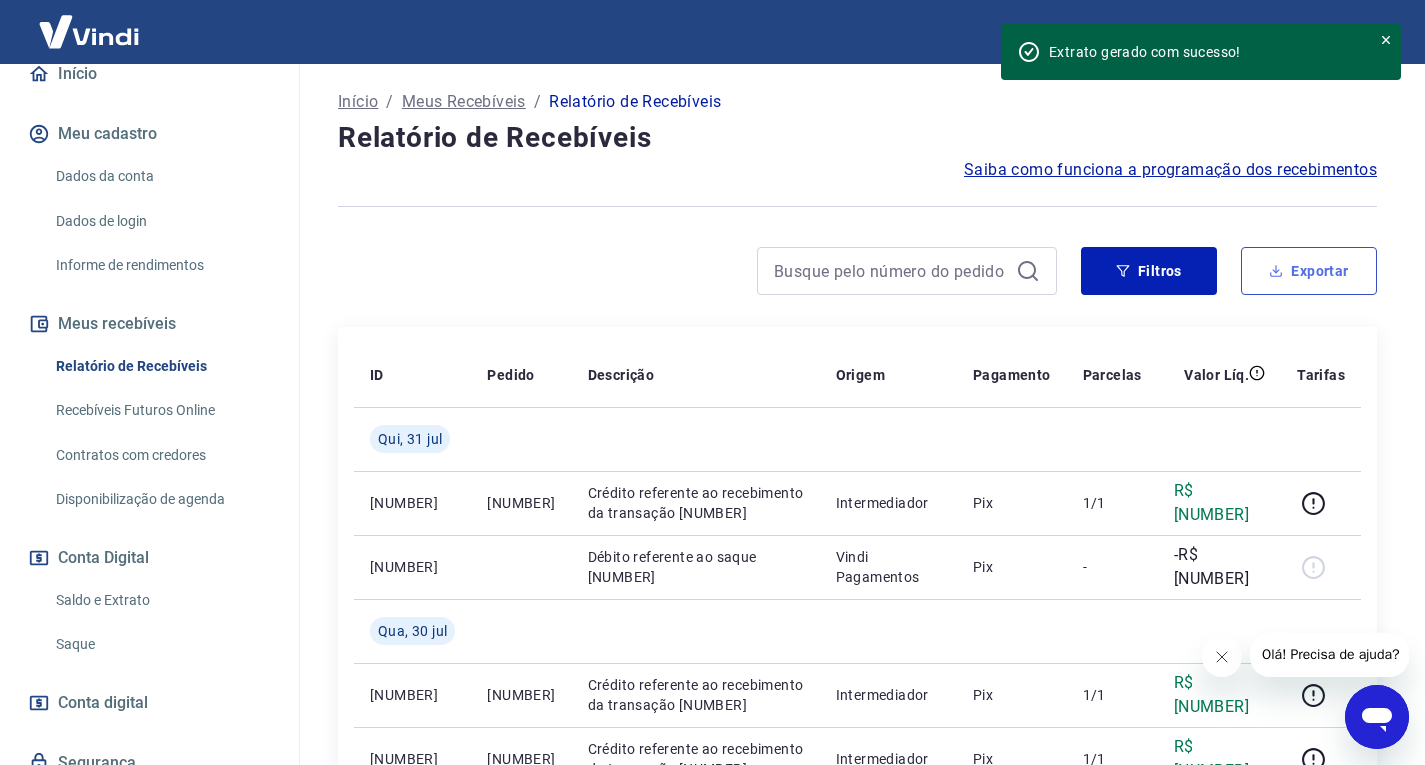 type on "[DATE]" 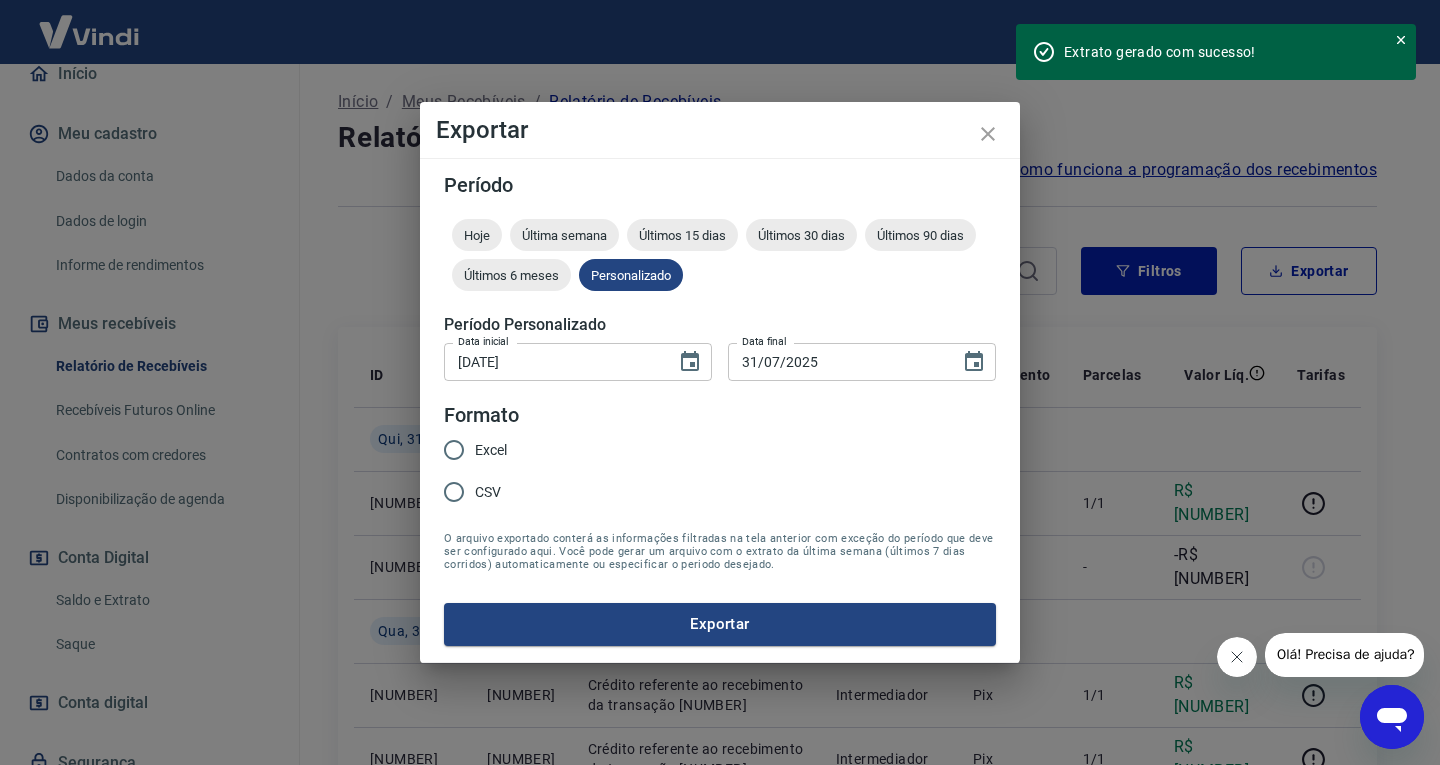 click on "Excel" at bounding box center (454, 450) 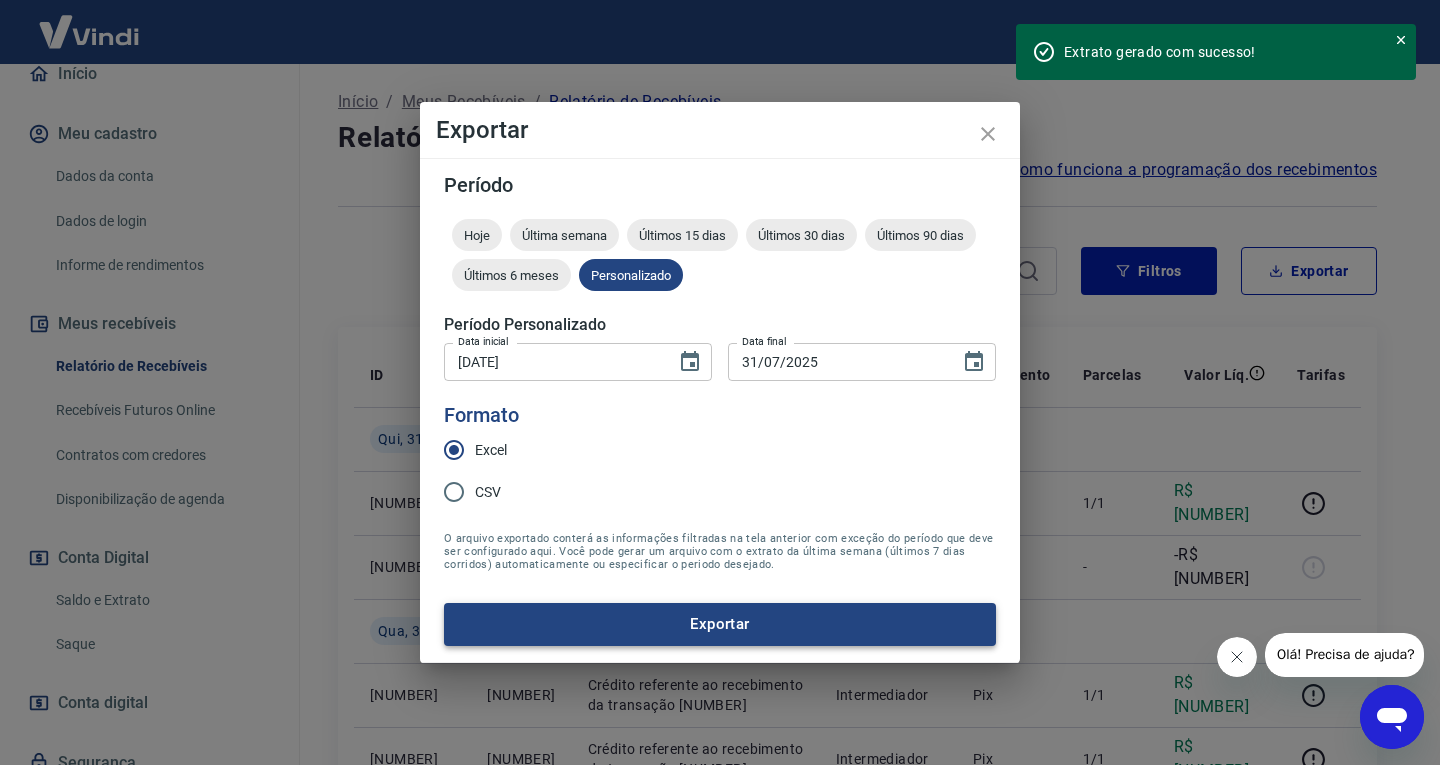 click on "Exportar" at bounding box center [720, 624] 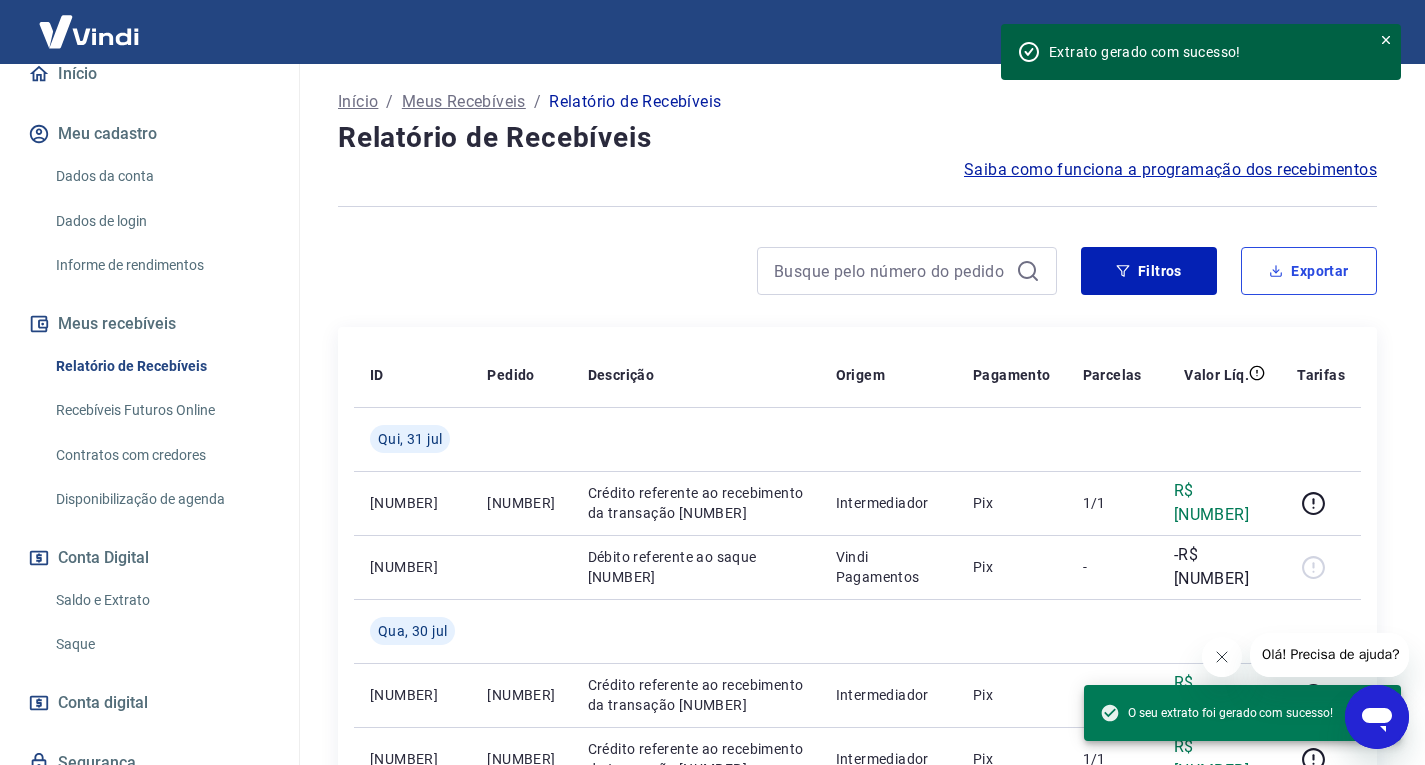 scroll, scrollTop: 0, scrollLeft: 0, axis: both 